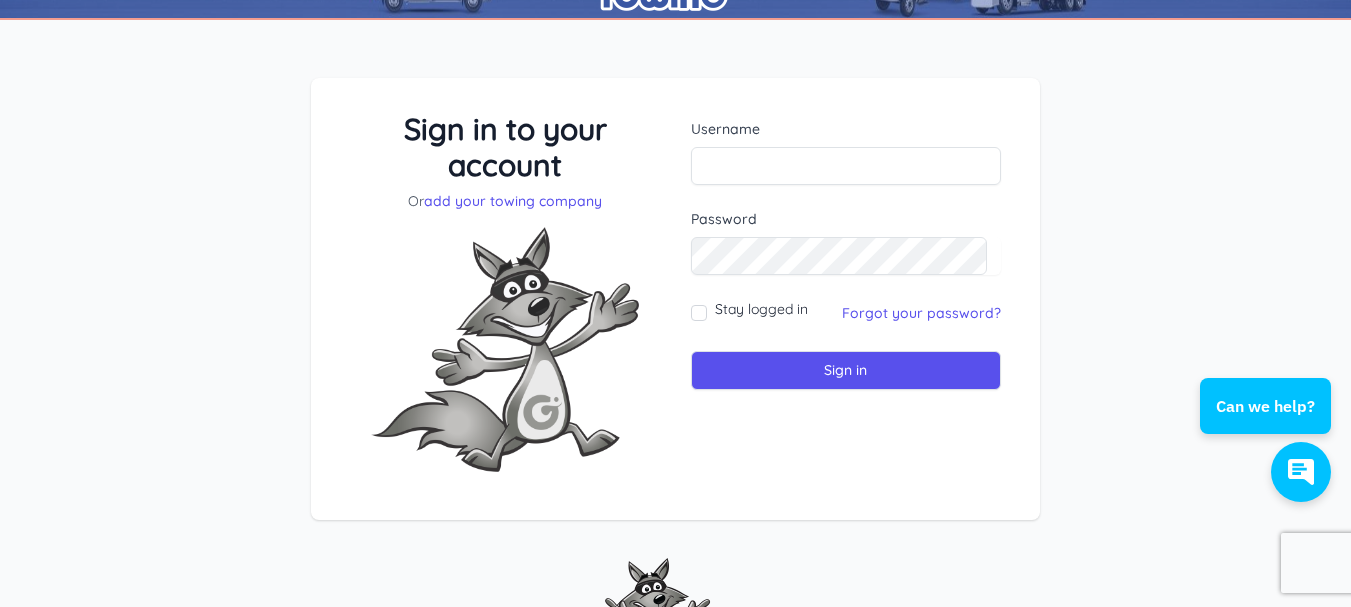 scroll, scrollTop: 0, scrollLeft: 0, axis: both 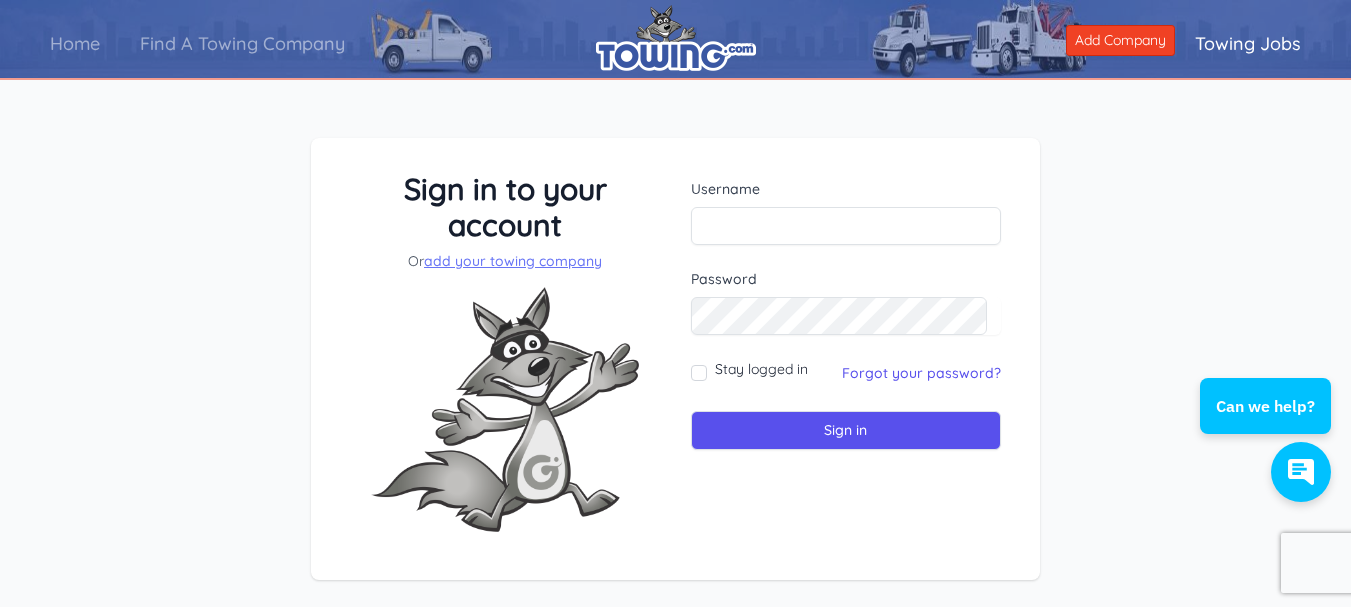 click on "add your towing company" at bounding box center (513, 261) 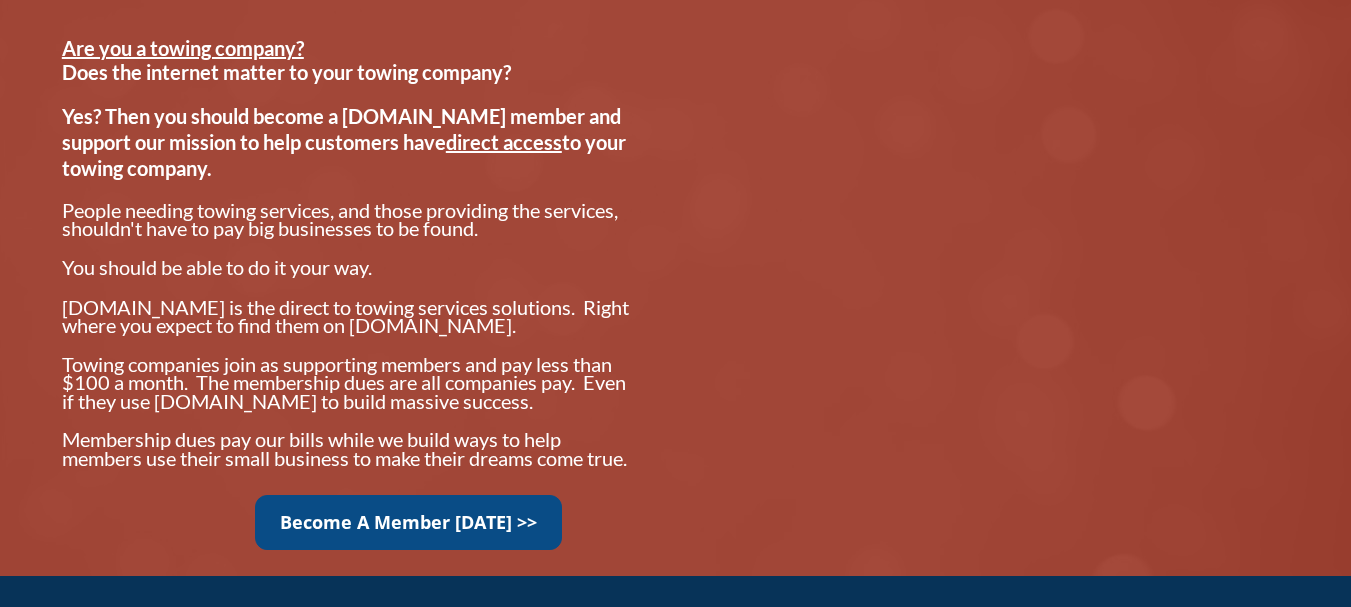 scroll, scrollTop: 1600, scrollLeft: 0, axis: vertical 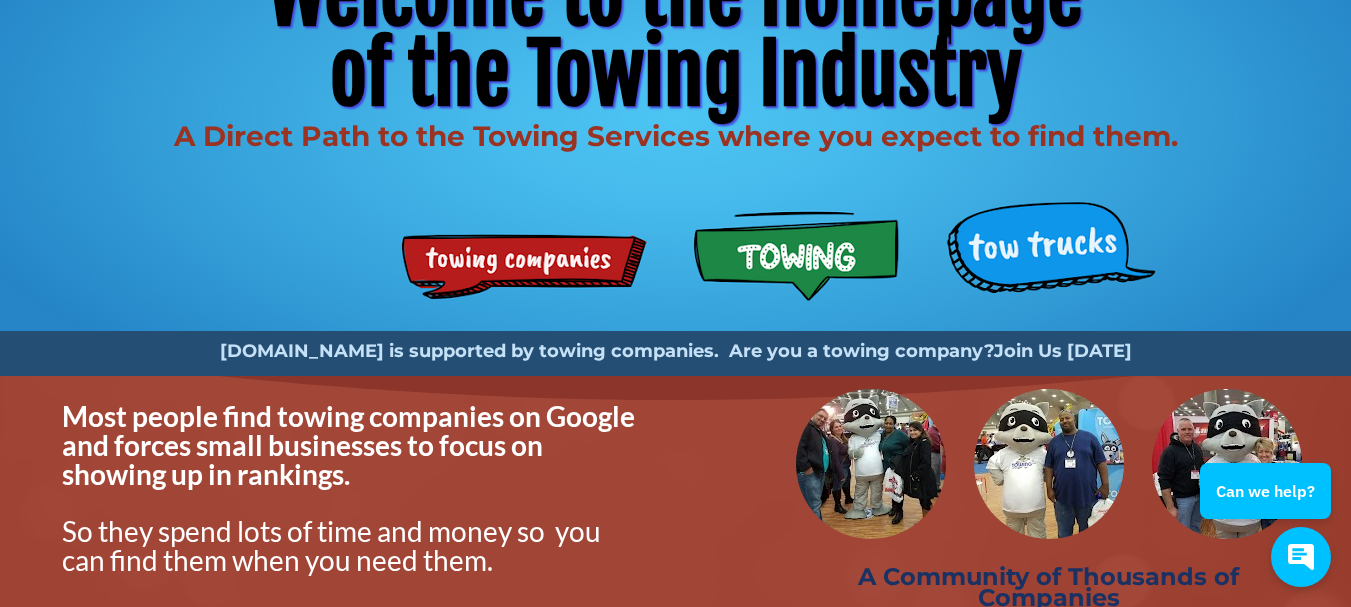 click on "Join Us Today" at bounding box center (1063, 351) 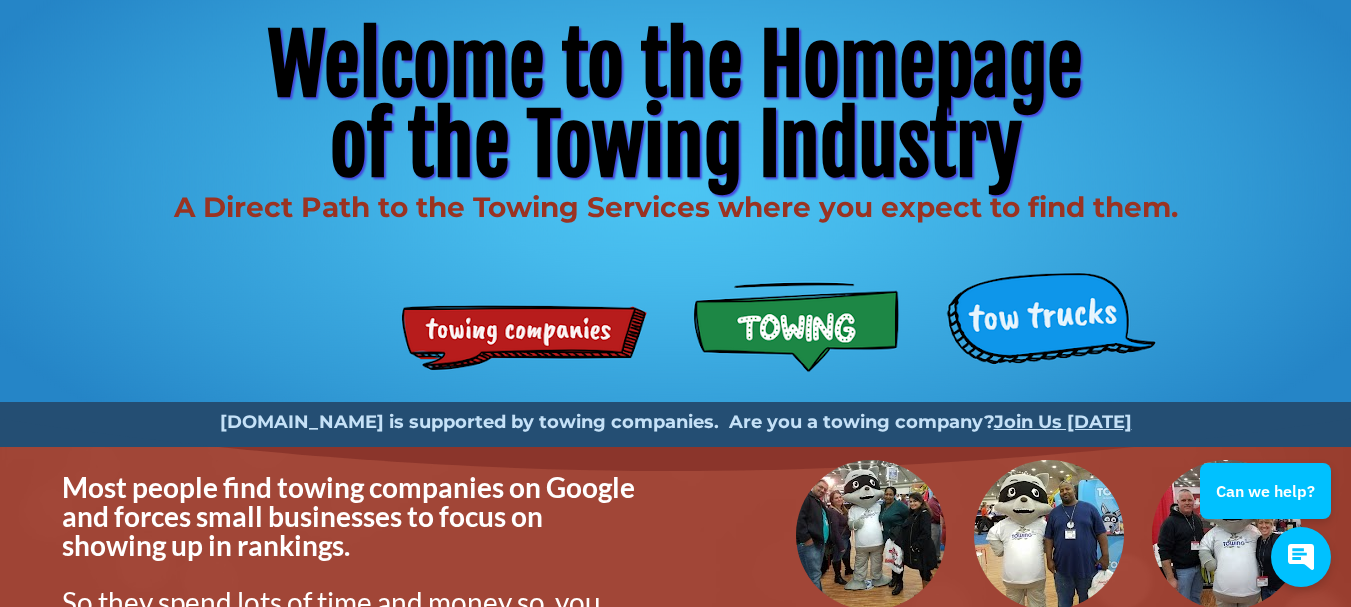 scroll, scrollTop: 96, scrollLeft: 0, axis: vertical 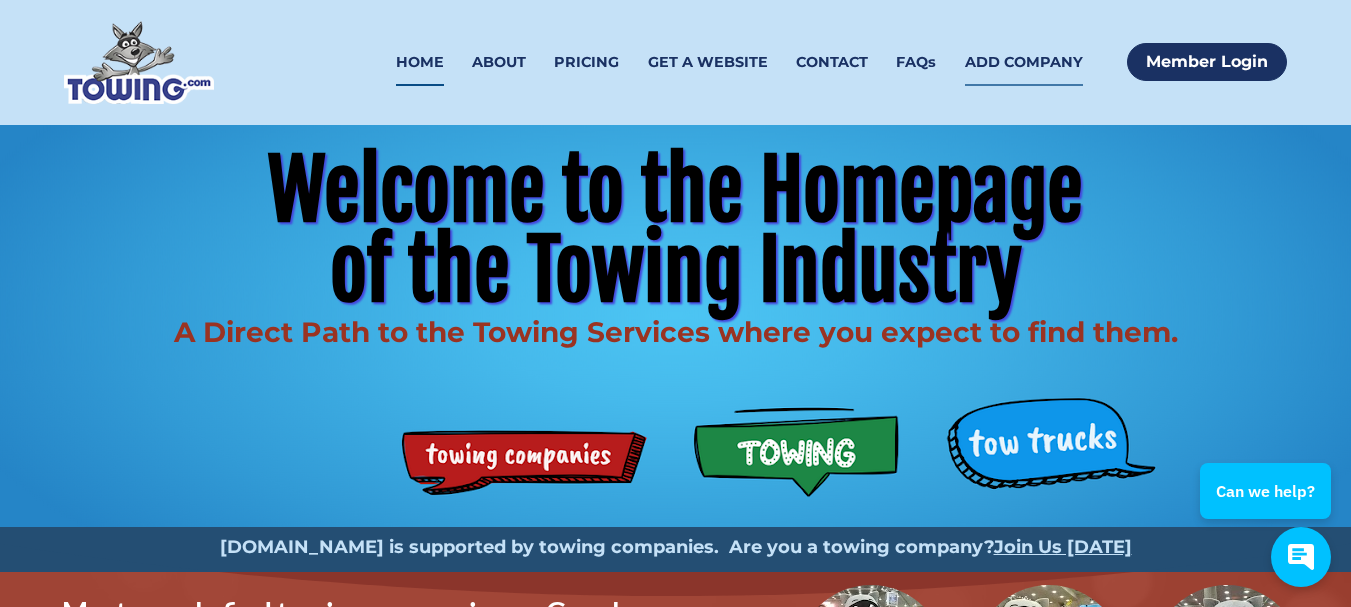 click on "ADD COMPANY" at bounding box center (1024, 62) 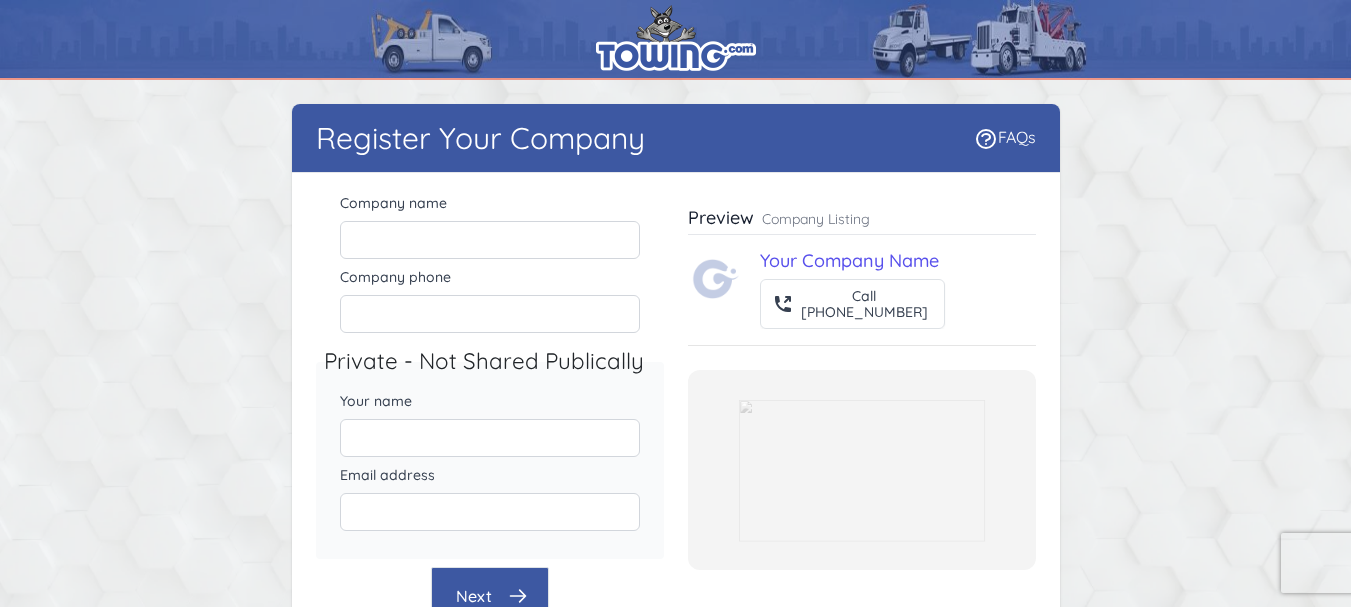 scroll, scrollTop: 0, scrollLeft: 0, axis: both 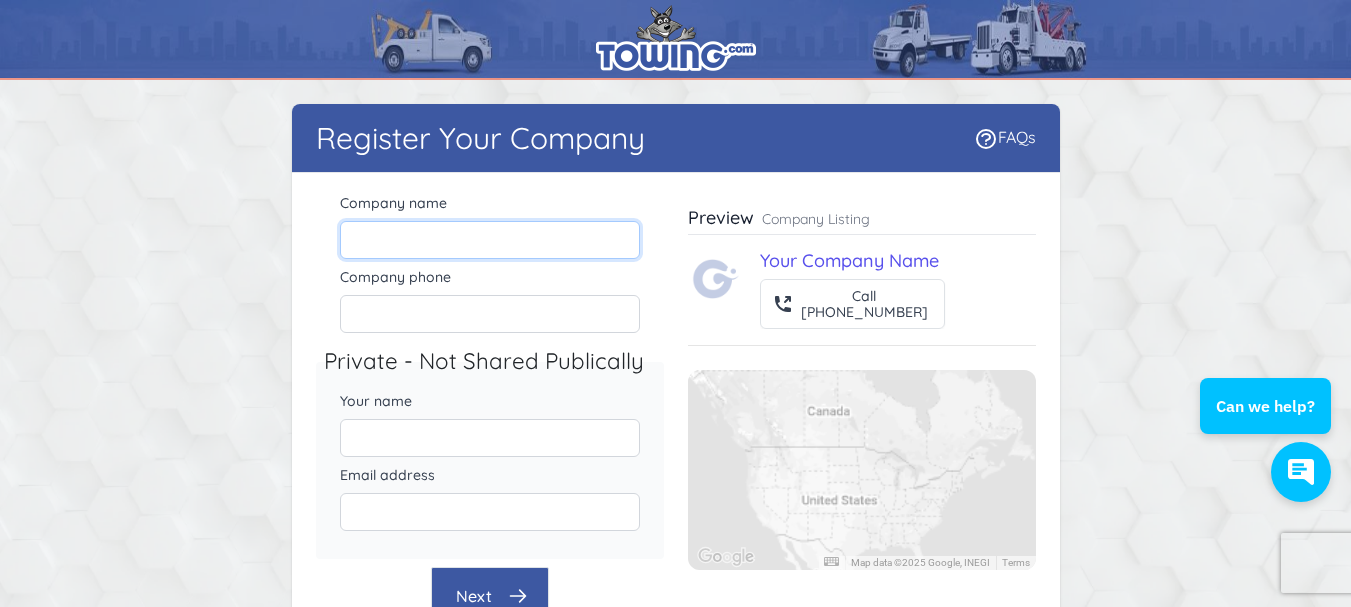 click on "Company name" at bounding box center [490, 240] 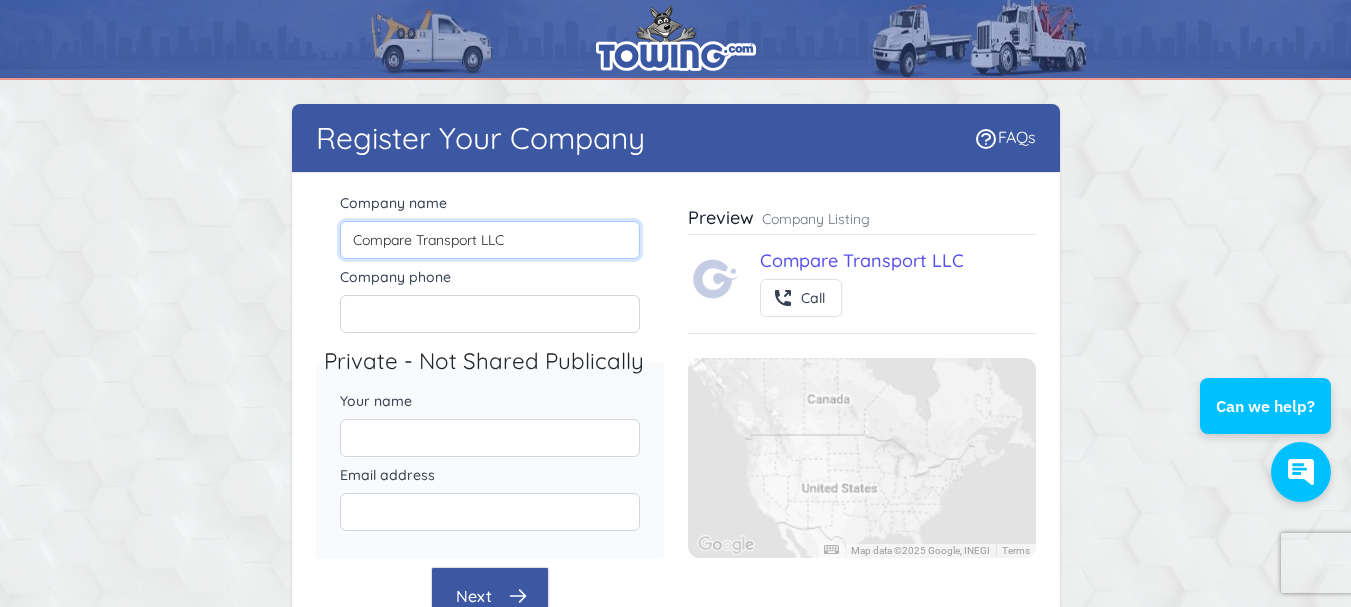type on "Compare Transport LLC" 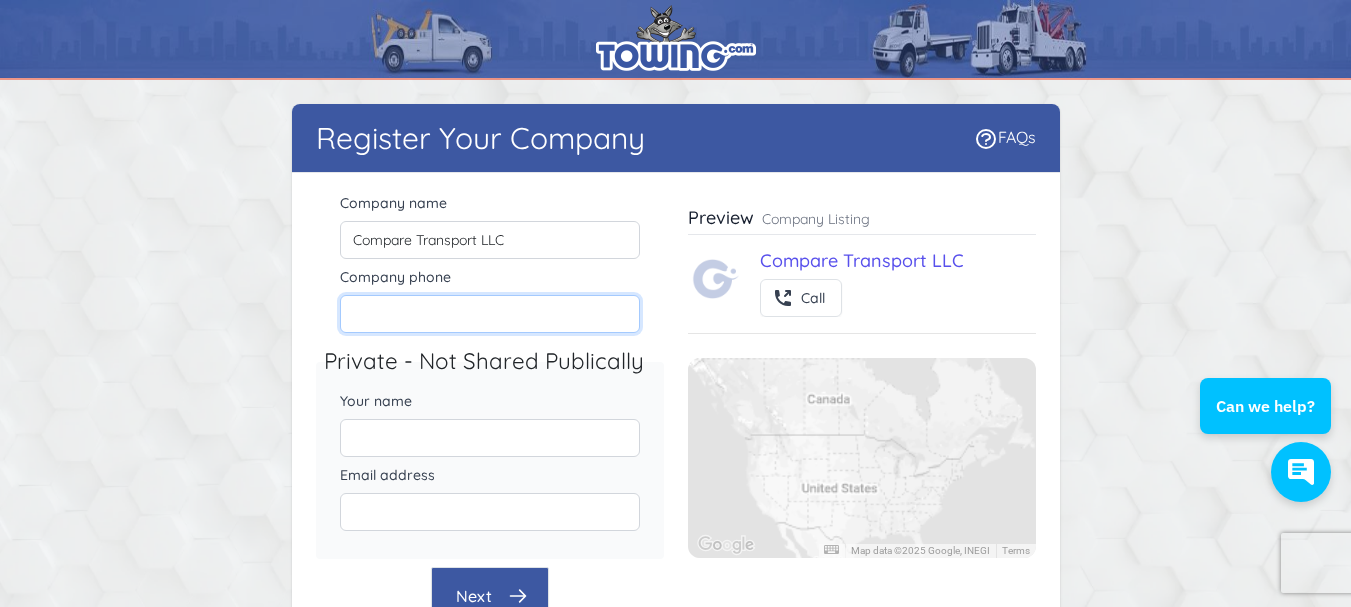 click on "Company phone" at bounding box center [490, 314] 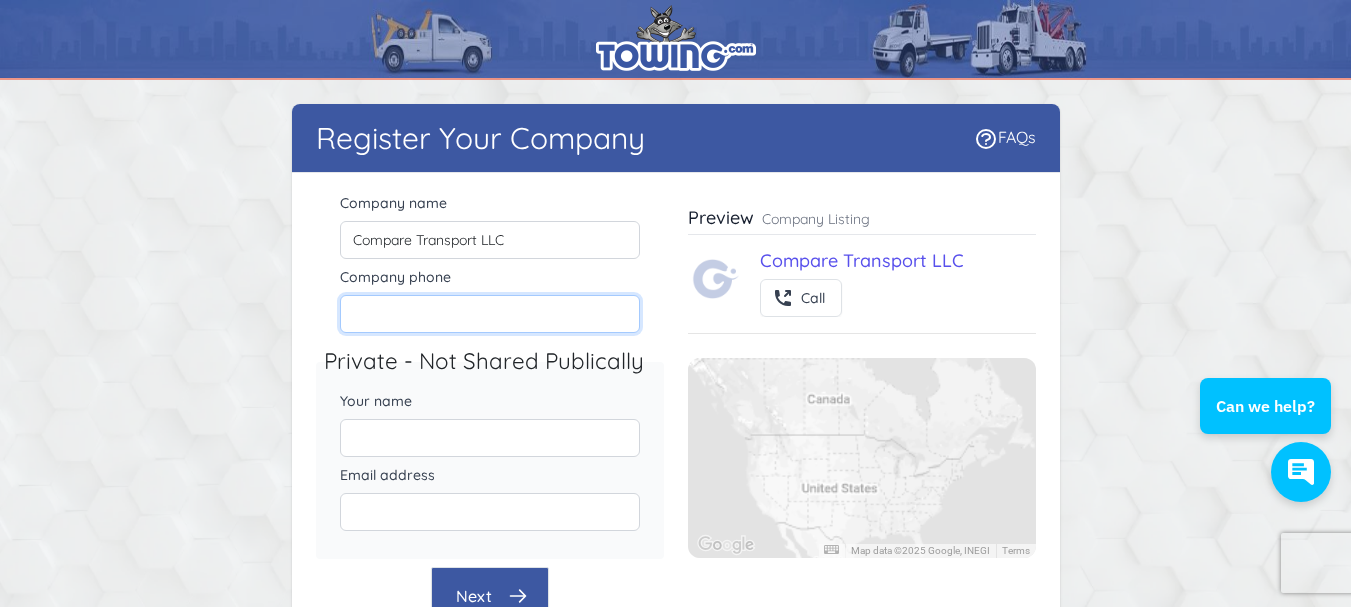 paste on "630222-5770" 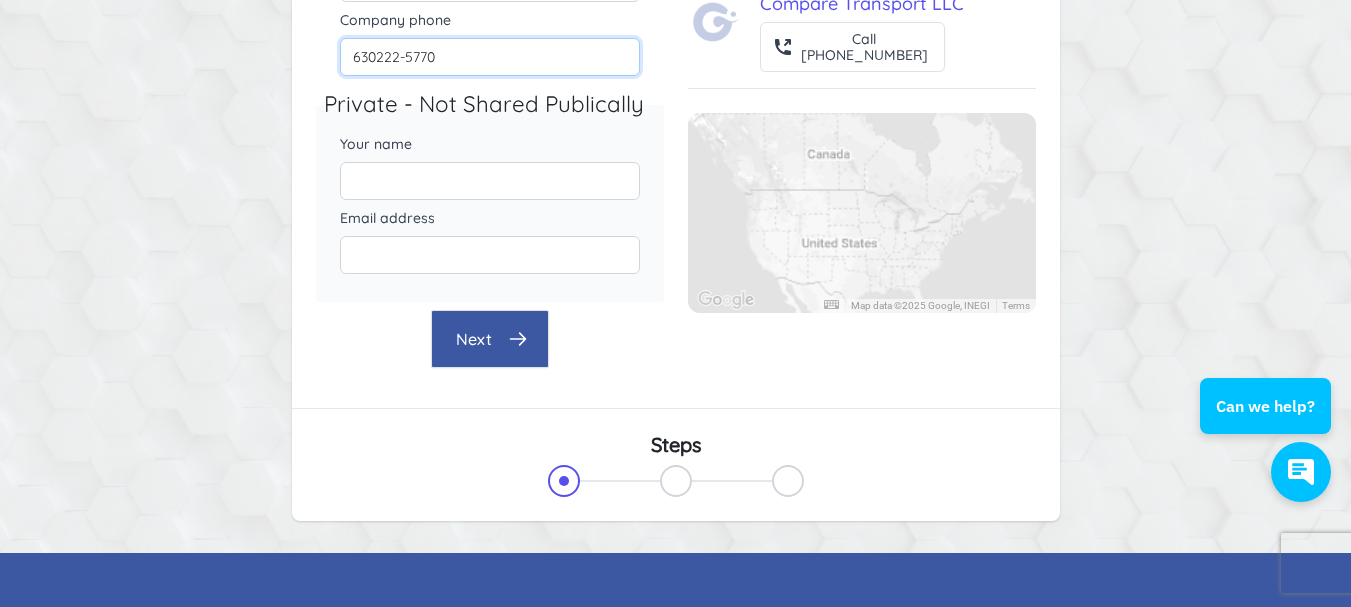 scroll, scrollTop: 196, scrollLeft: 0, axis: vertical 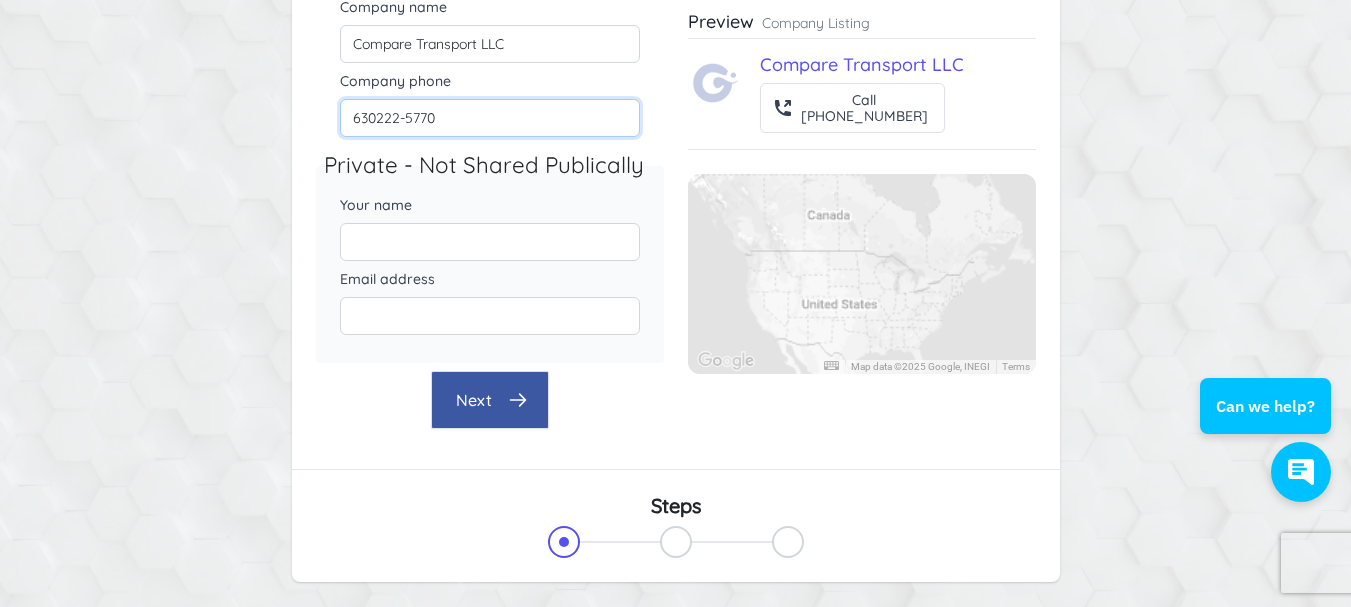 type on "630222-5770" 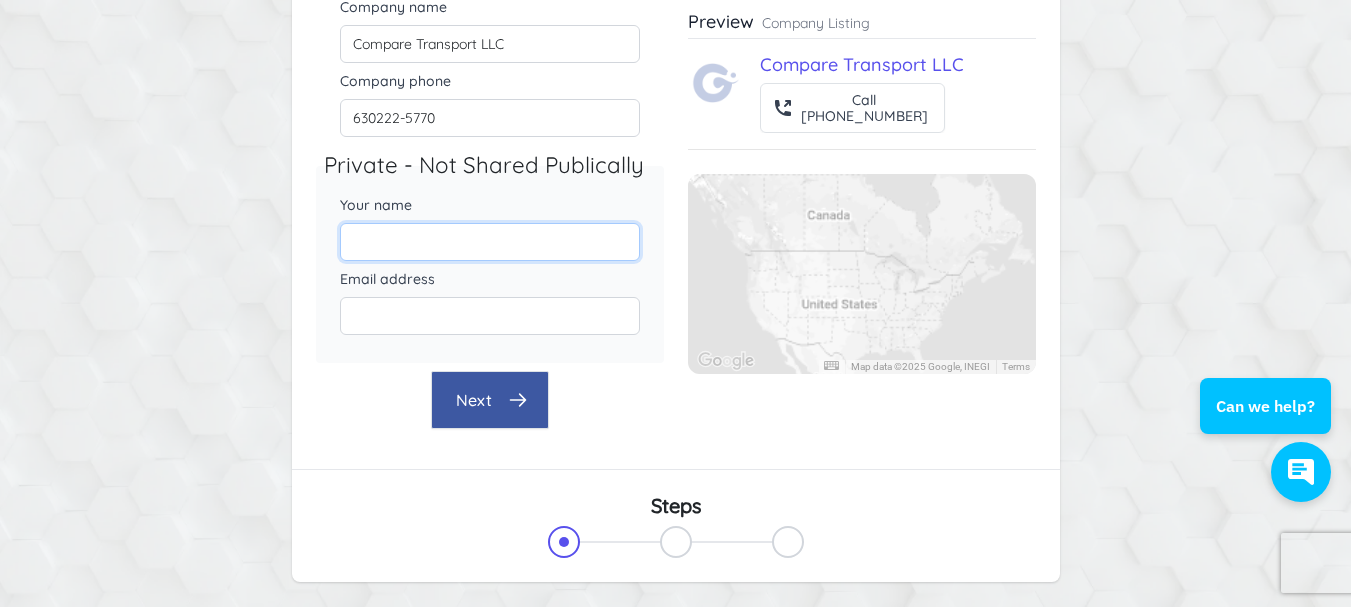 click on "Your name" at bounding box center [490, 242] 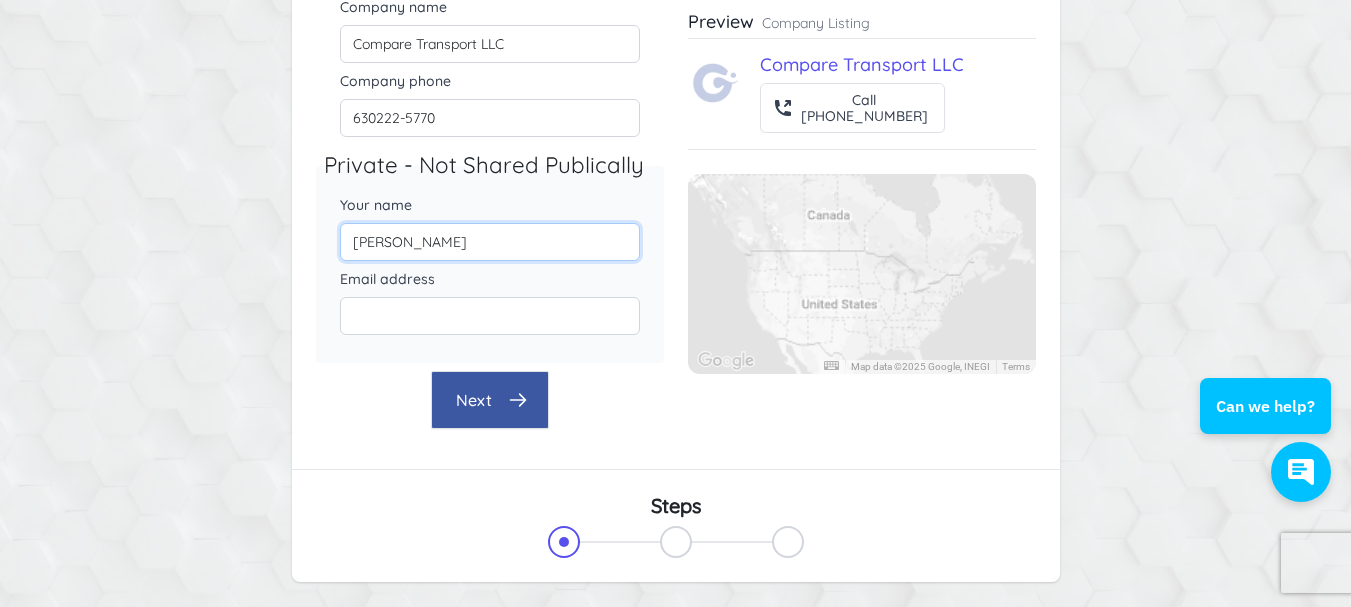 type on "[PERSON_NAME]" 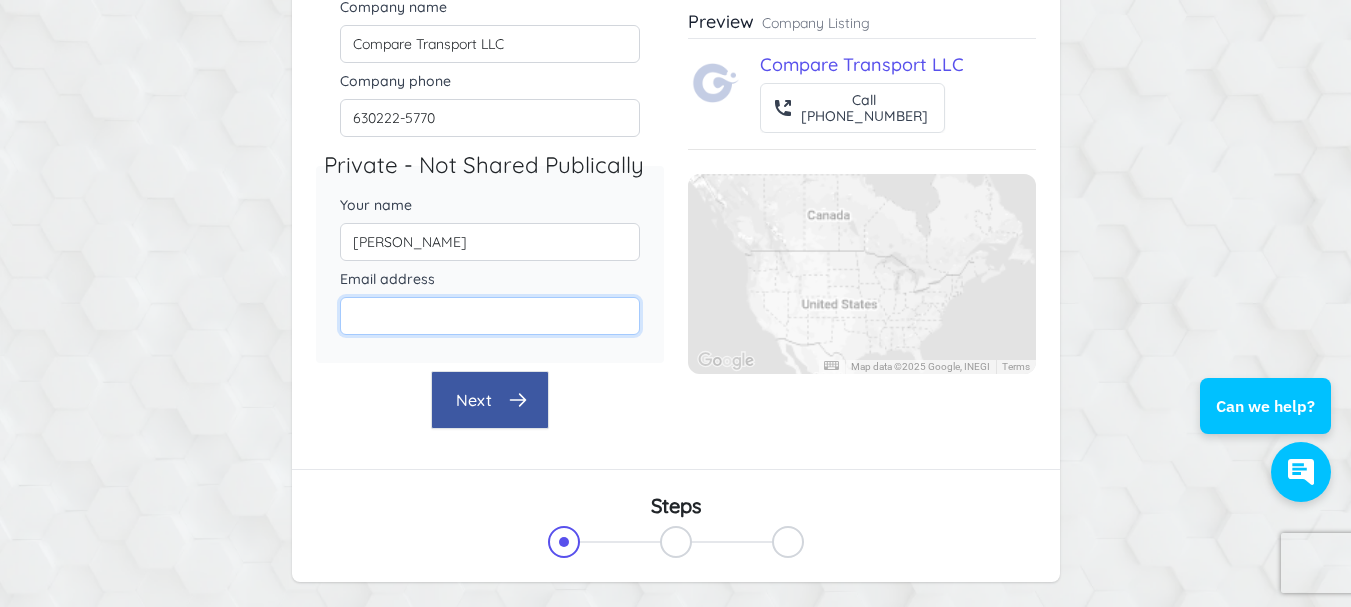 click on "Email address" at bounding box center (490, 316) 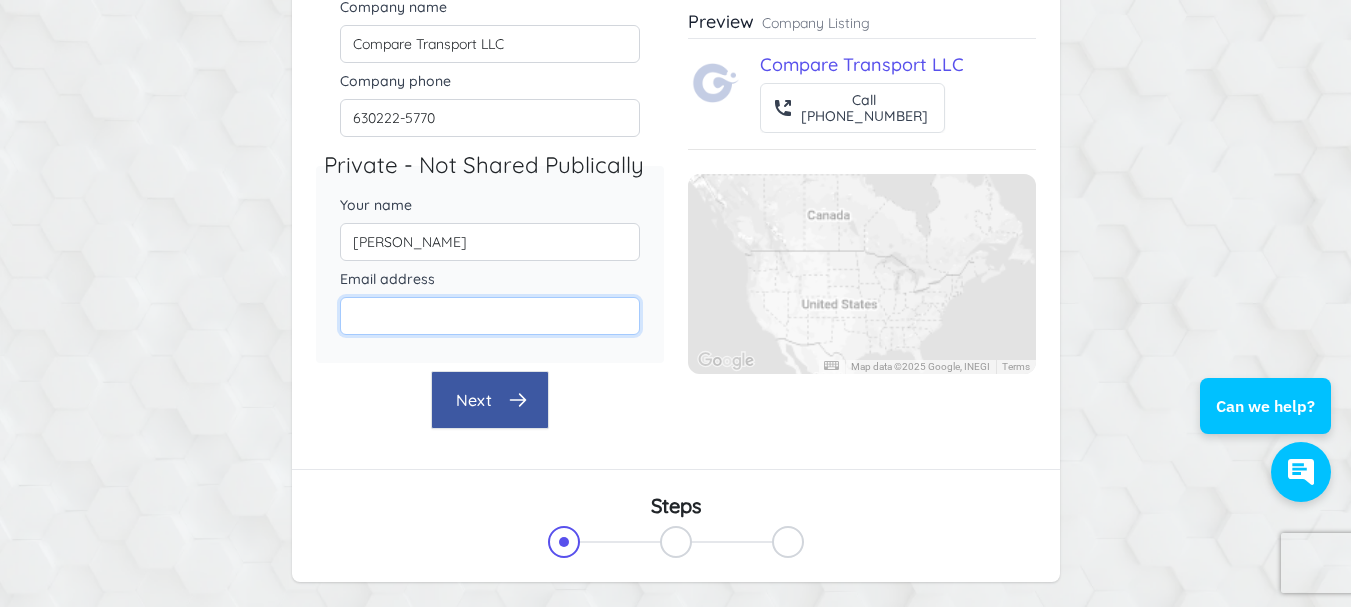 paste on "[EMAIL_ADDRESS][DOMAIN_NAME]" 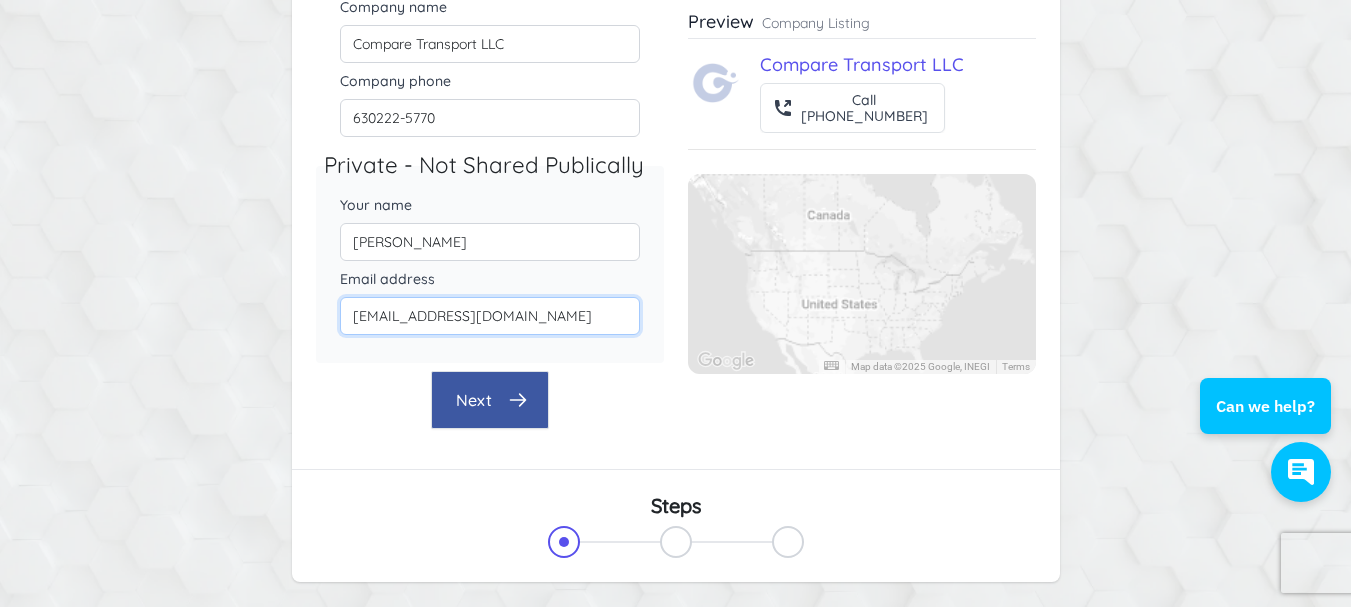 type on "[EMAIL_ADDRESS][DOMAIN_NAME]" 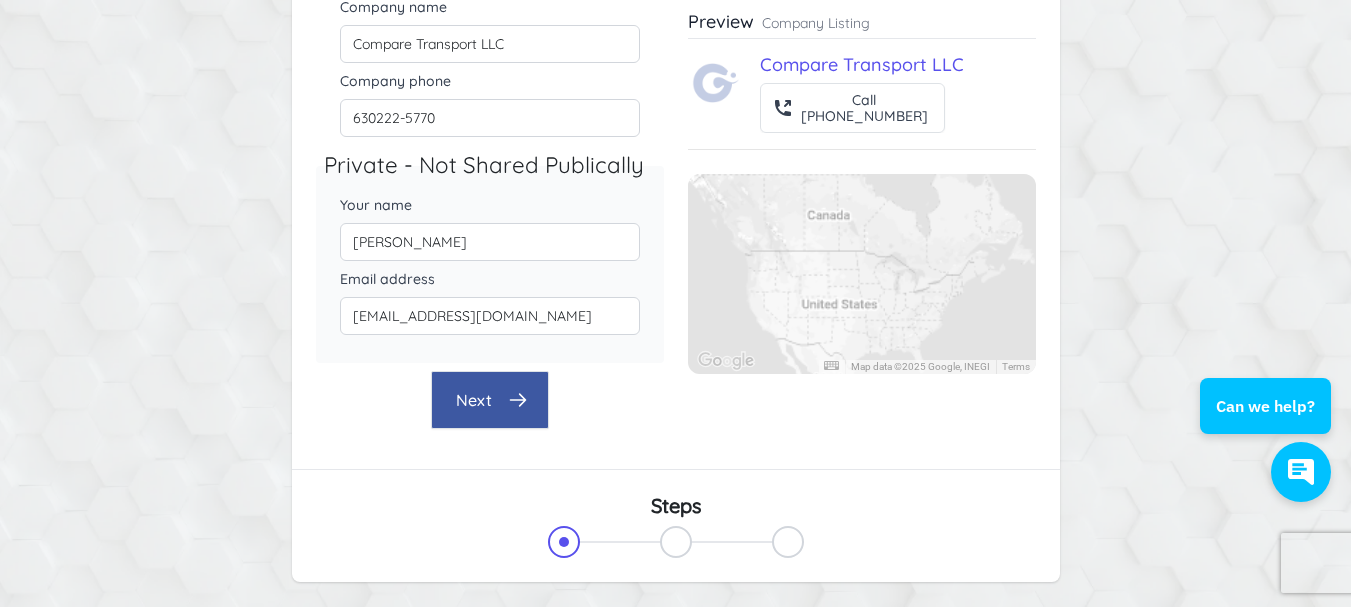 click 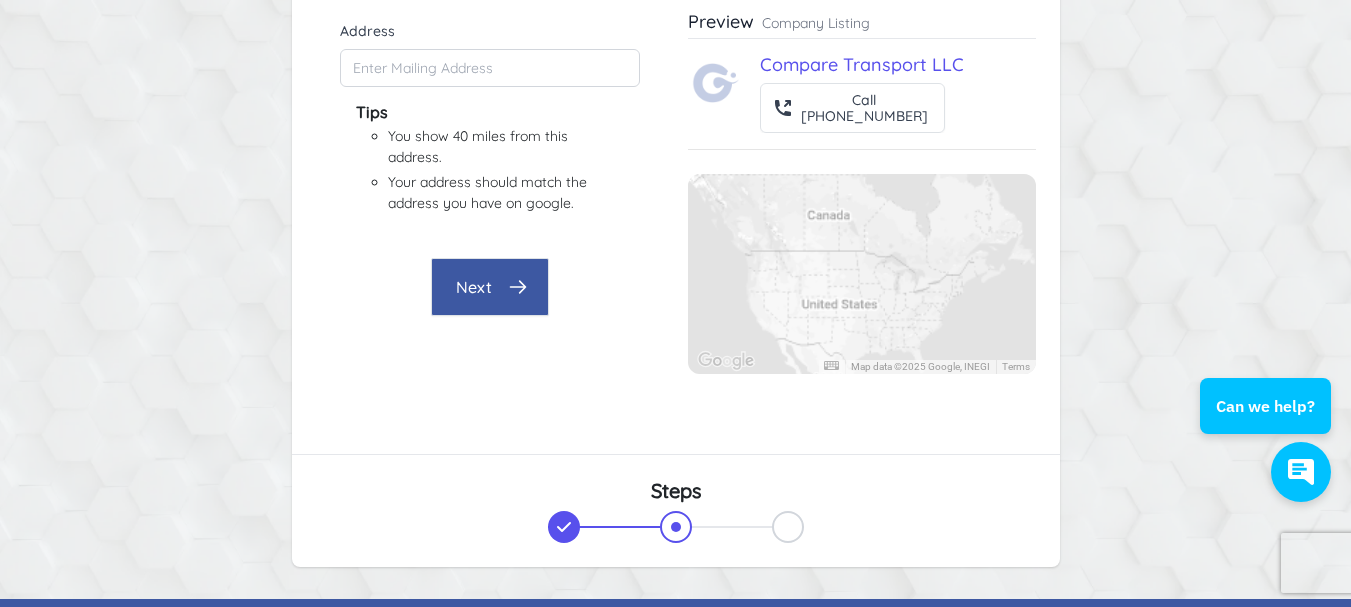 scroll, scrollTop: 83, scrollLeft: 0, axis: vertical 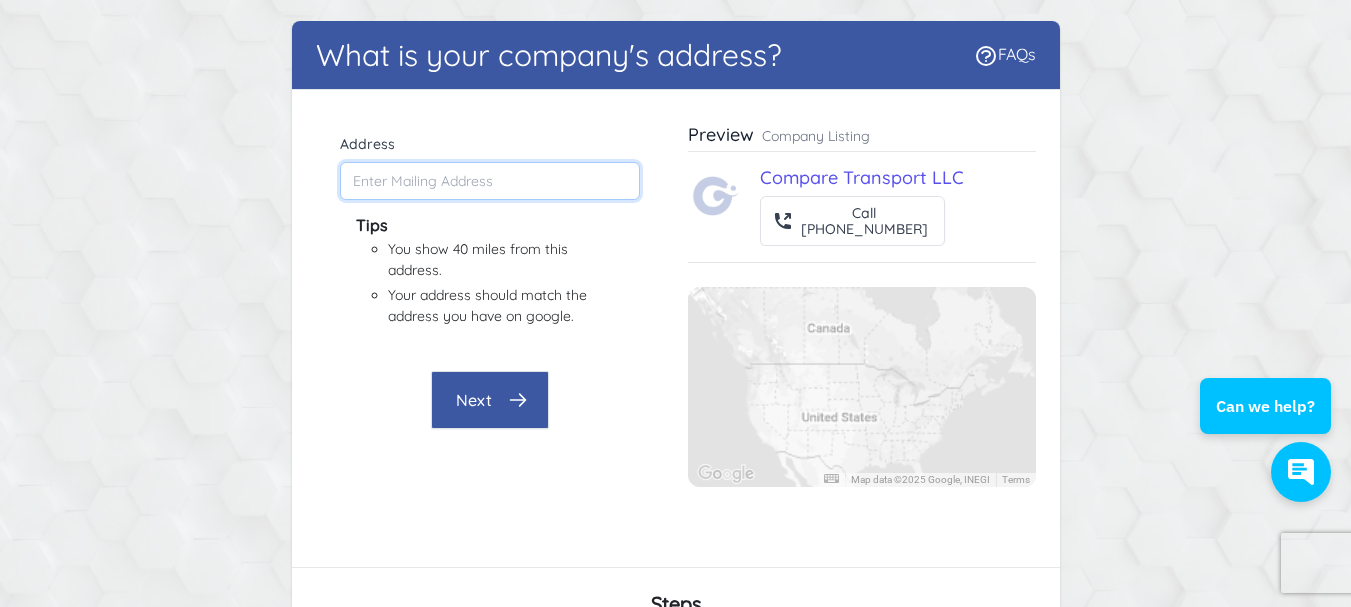 click on "Address" at bounding box center (490, 181) 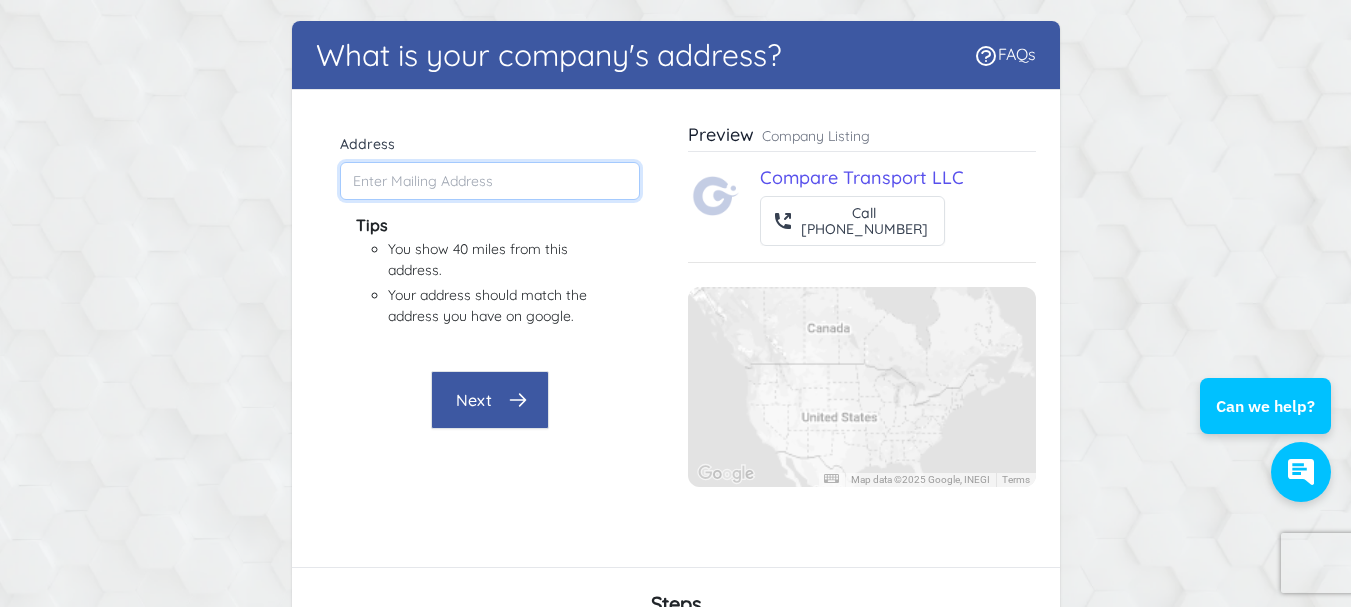 paste on "[EMAIL_ADDRESS][DOMAIN_NAME]" 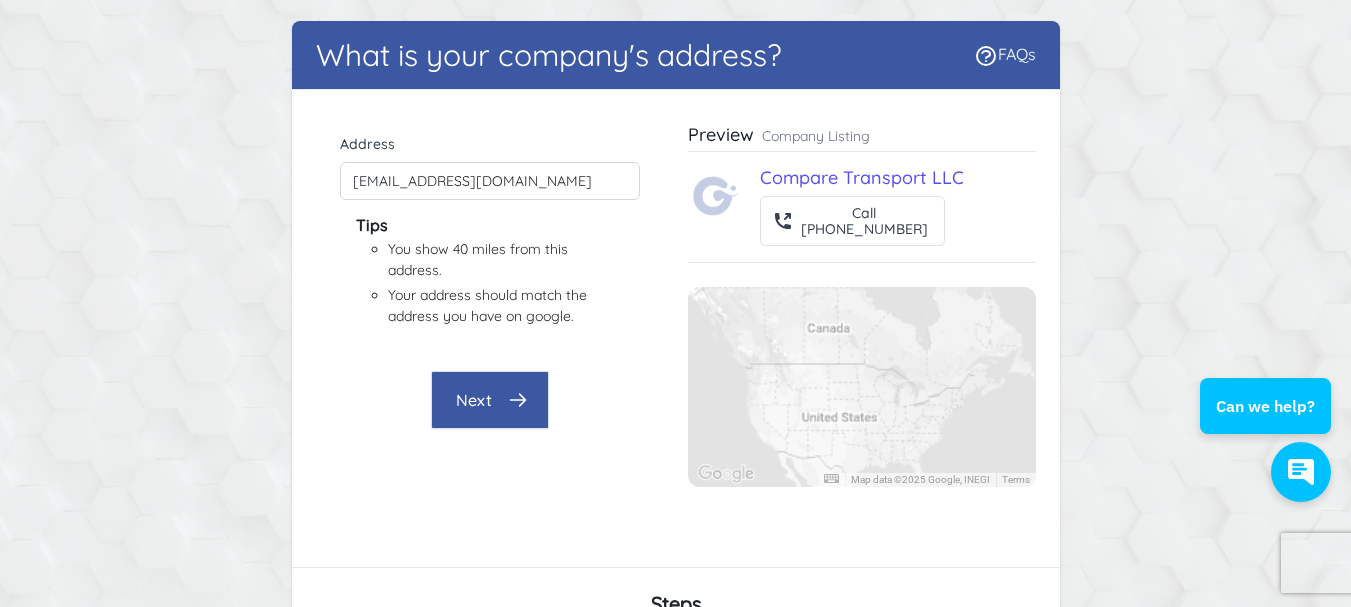 click on "Next" at bounding box center (490, 400) 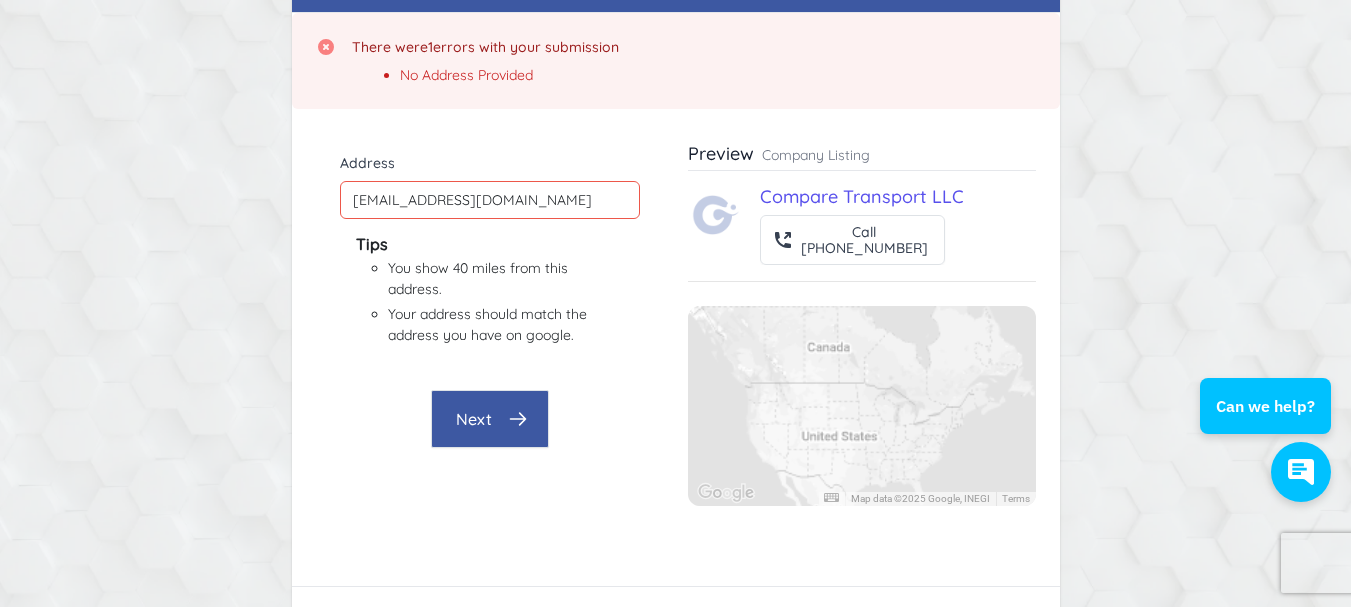 scroll, scrollTop: 210, scrollLeft: 0, axis: vertical 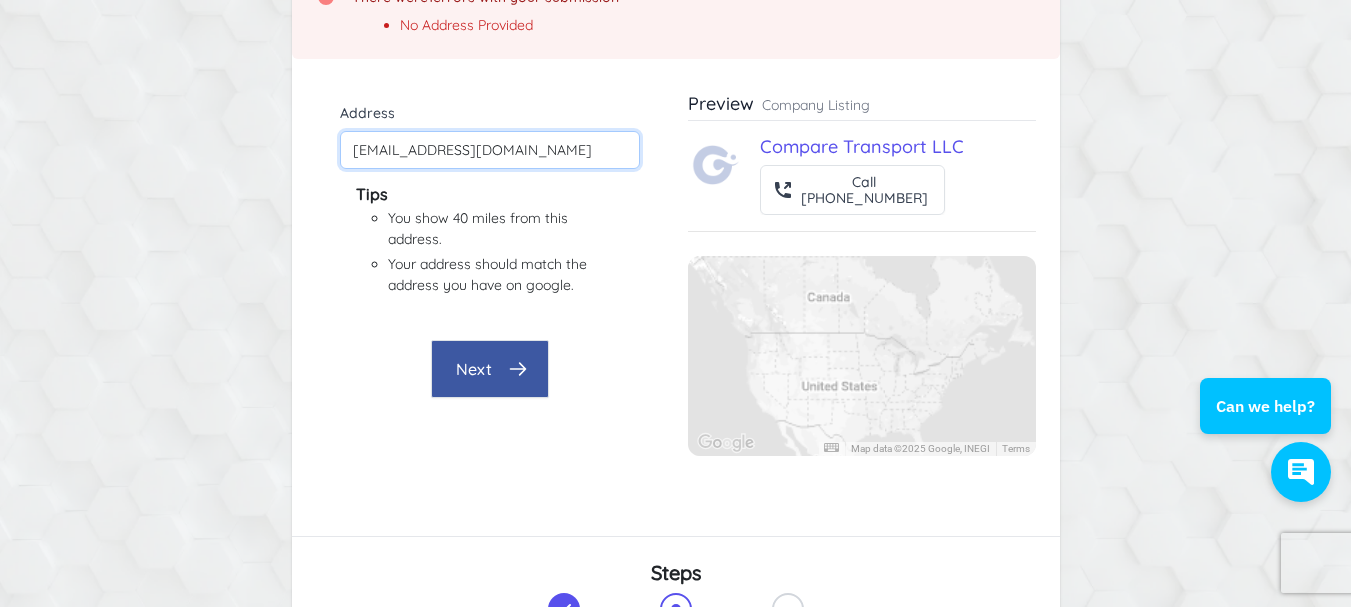 drag, startPoint x: 505, startPoint y: 160, endPoint x: 179, endPoint y: 163, distance: 326.0138 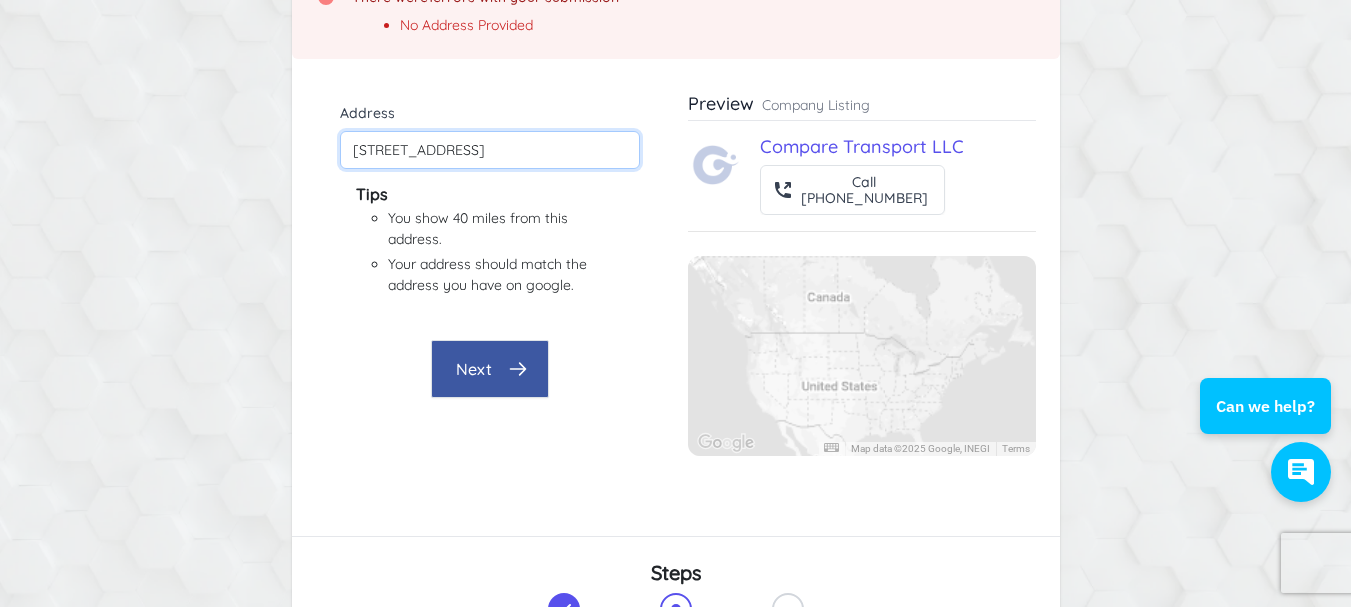scroll, scrollTop: 0, scrollLeft: 32, axis: horizontal 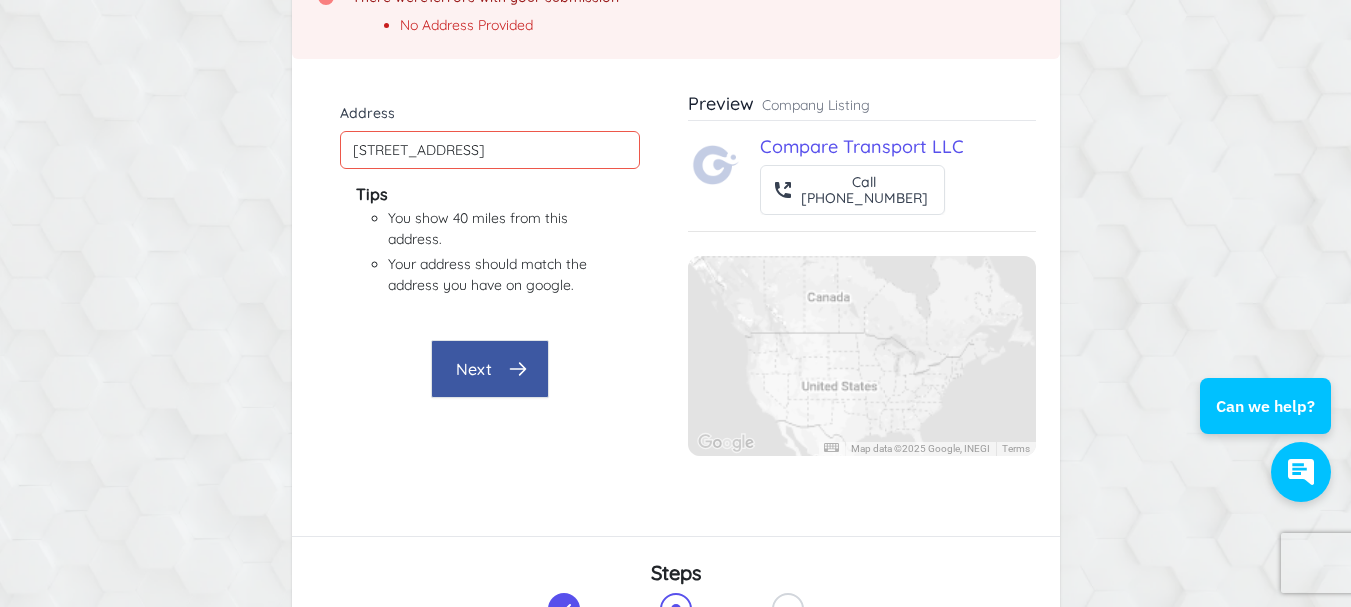 click on "Next" at bounding box center (490, 369) 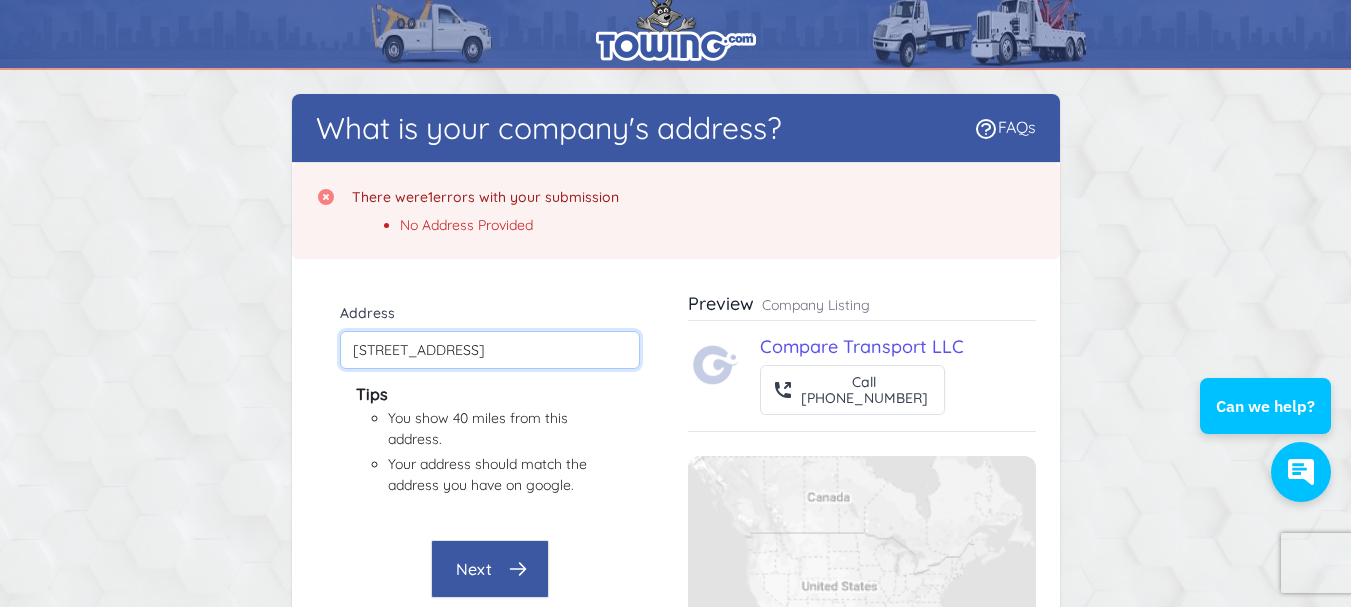 click on "[STREET_ADDRESS]" at bounding box center (490, 350) 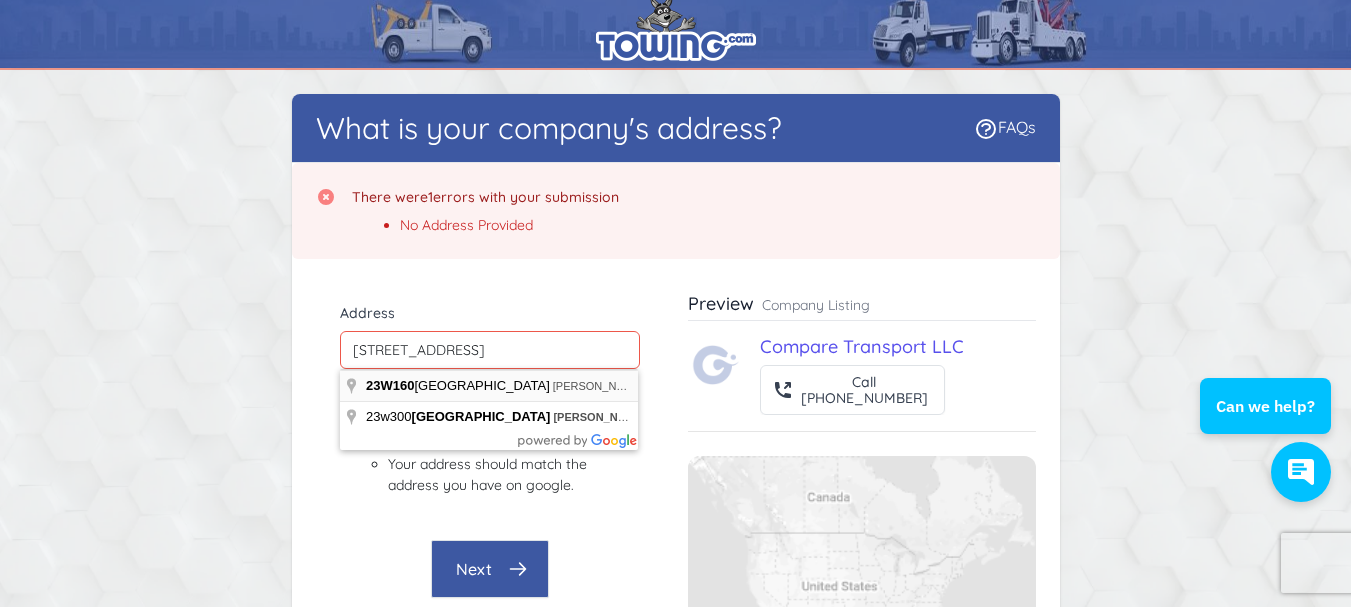 type on "[STREET_ADDRESS]" 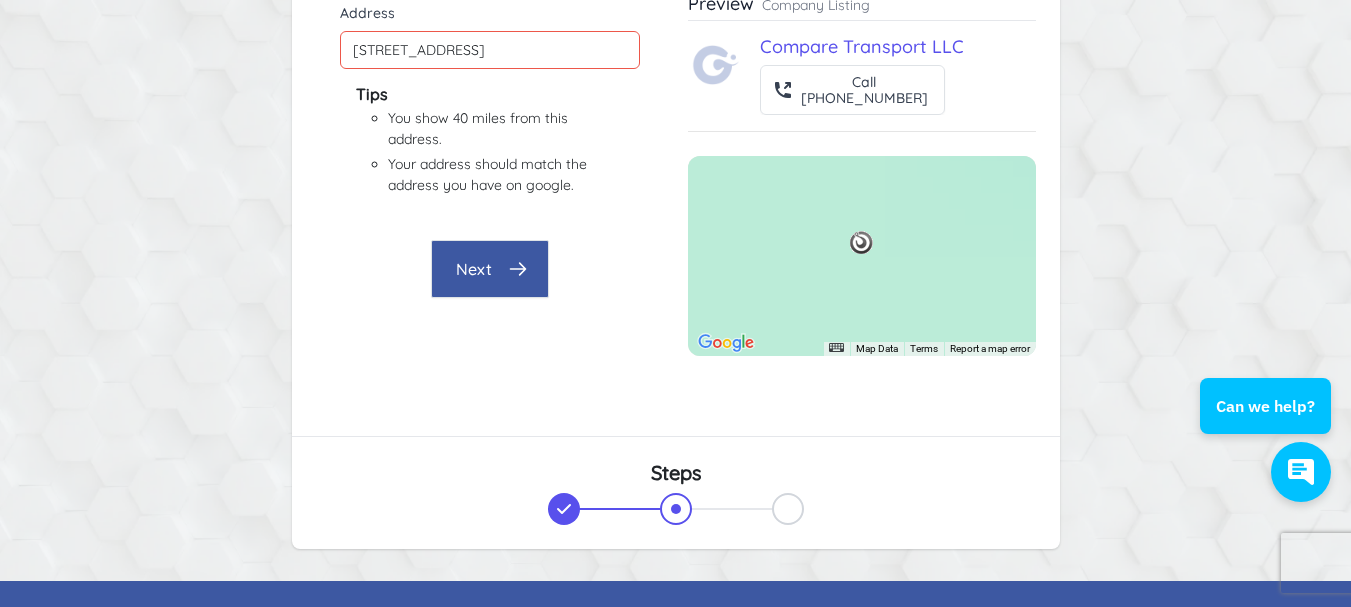 click 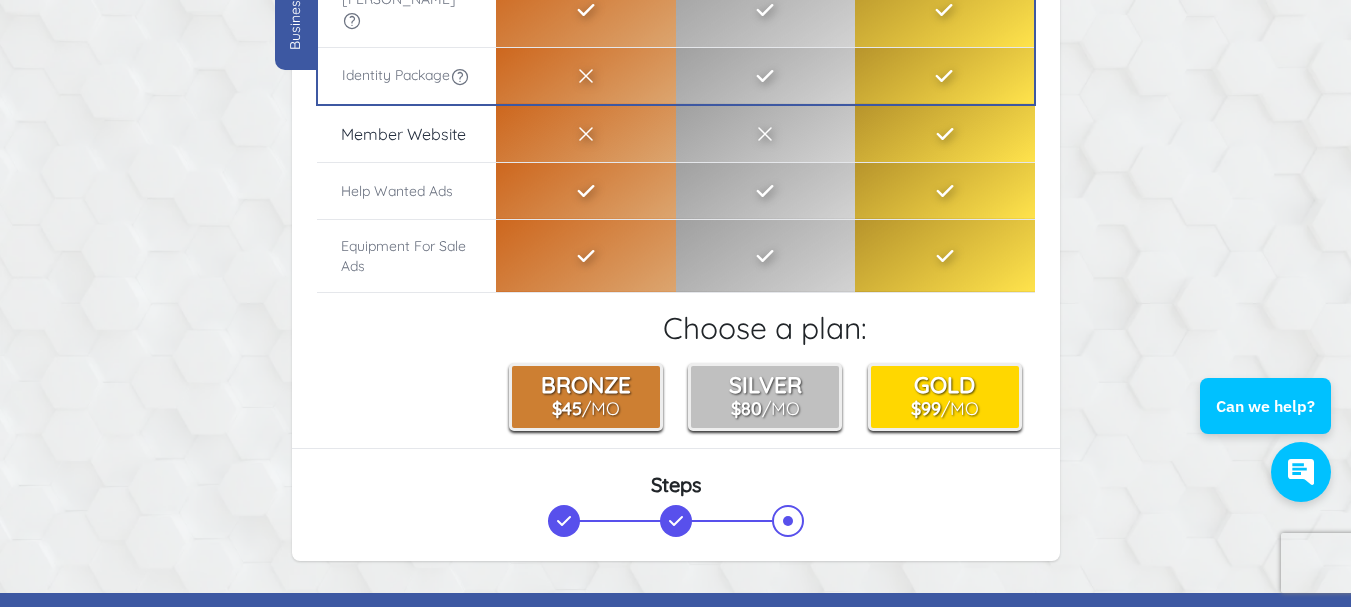 scroll, scrollTop: 500, scrollLeft: 0, axis: vertical 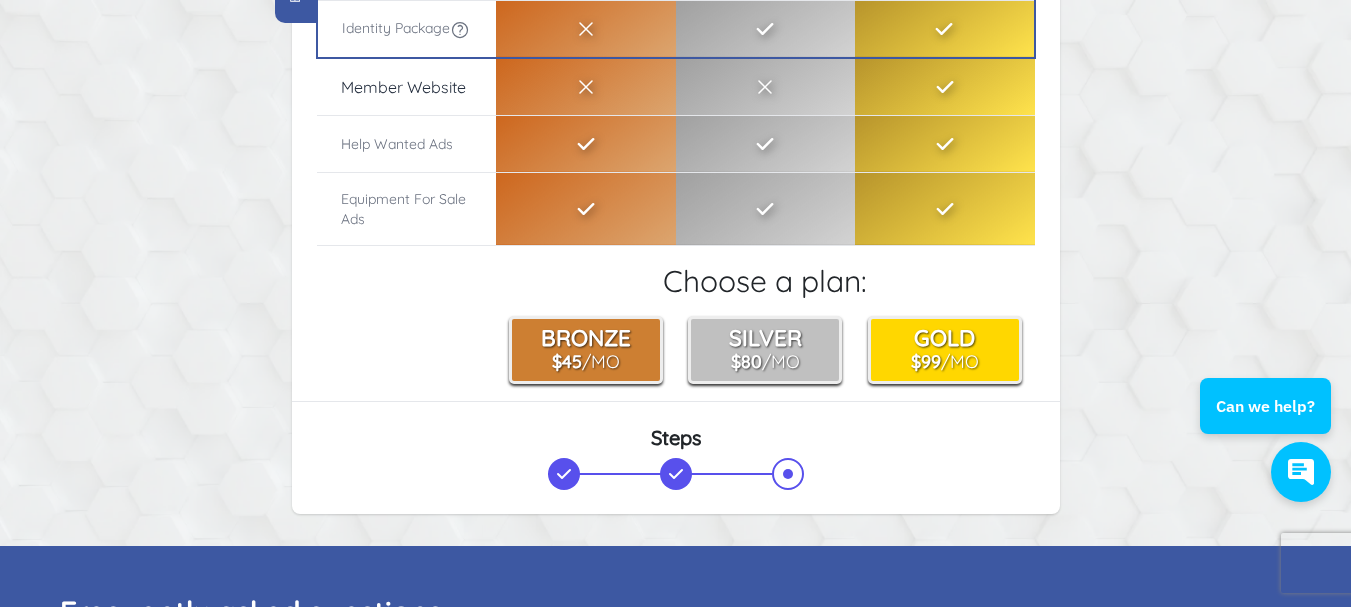 click on "Member Website" at bounding box center (407, 87) 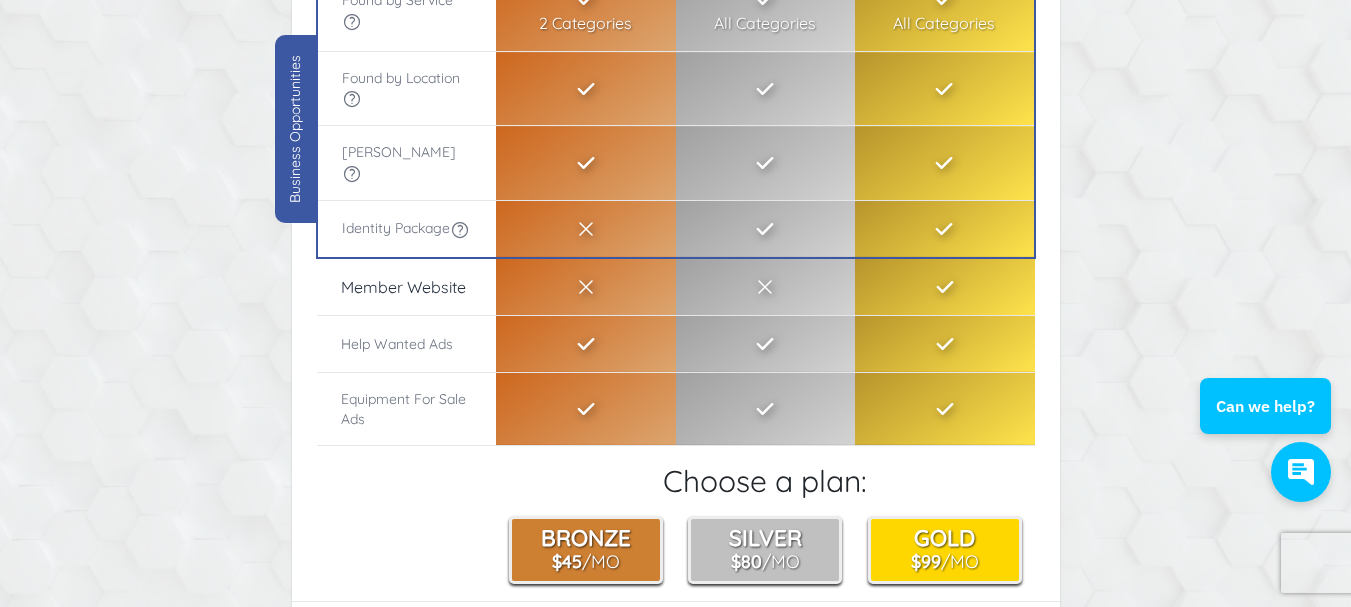 click on "Found by Location" at bounding box center (407, 89) 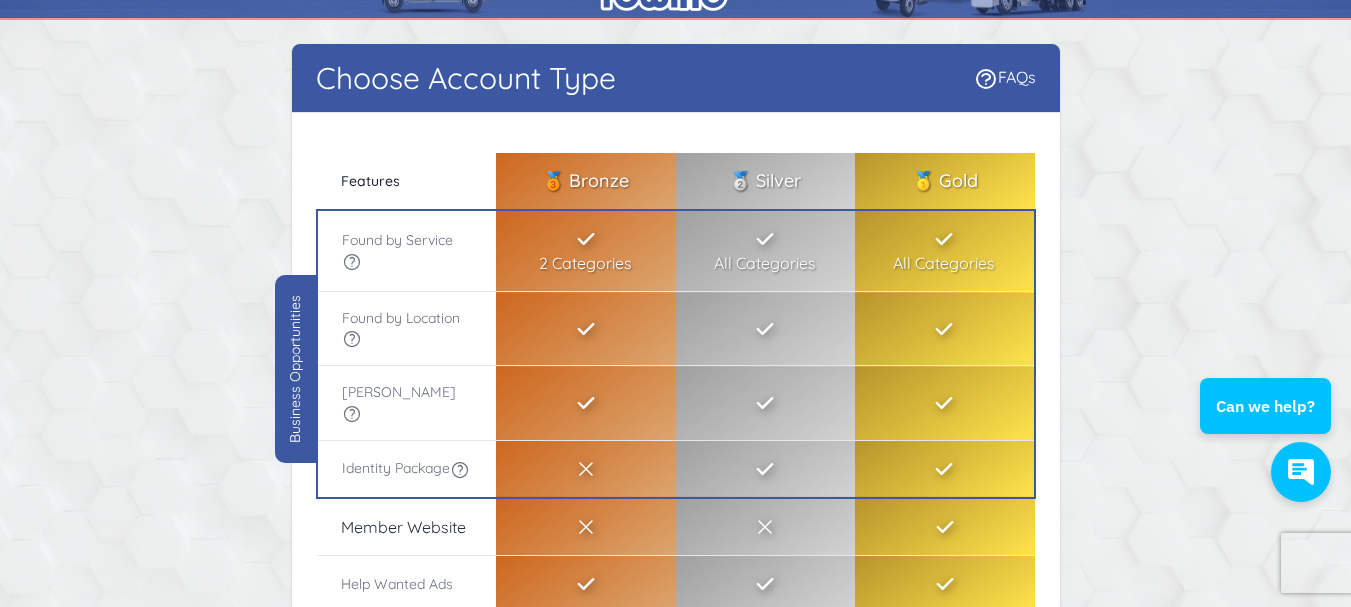 scroll, scrollTop: 0, scrollLeft: 0, axis: both 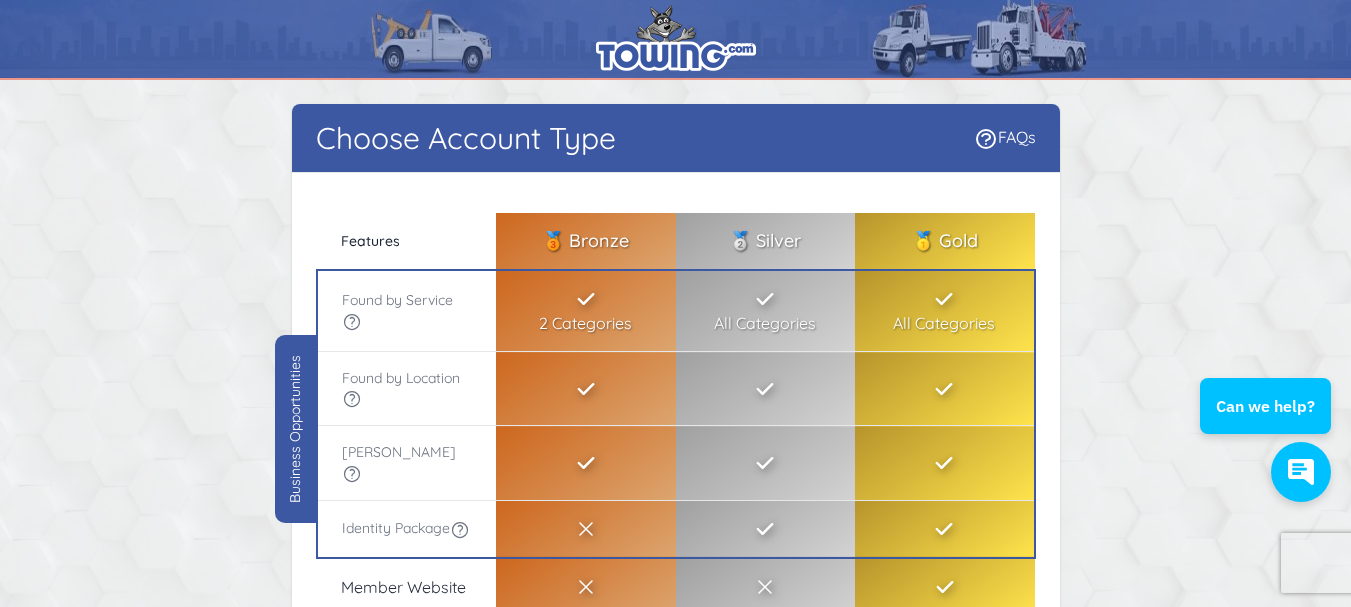 drag, startPoint x: 372, startPoint y: 275, endPoint x: 360, endPoint y: 267, distance: 14.422205 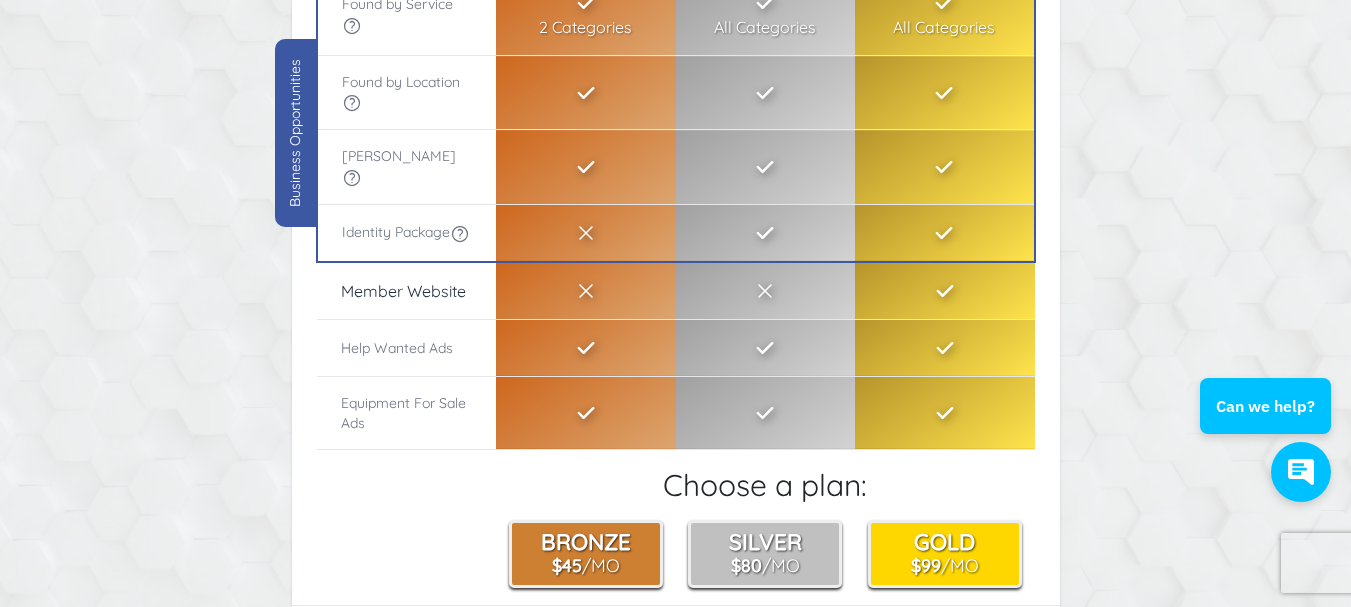scroll, scrollTop: 300, scrollLeft: 0, axis: vertical 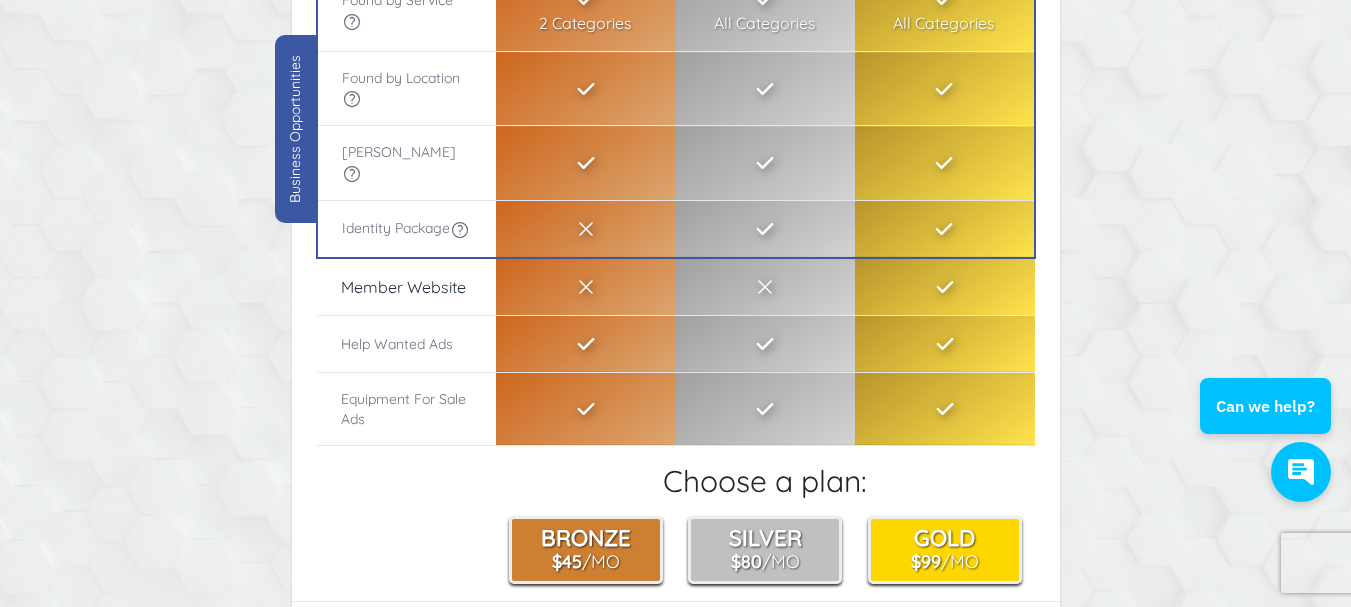 click on "Business Opportunities" at bounding box center (295, 129) 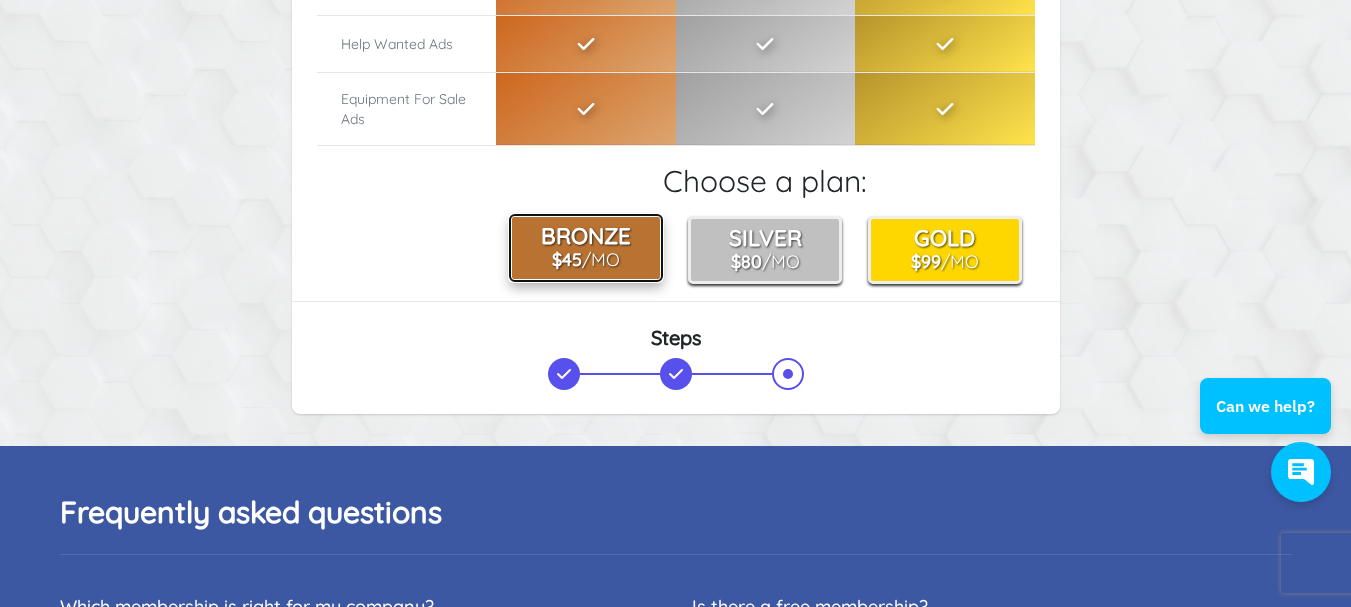 click on "Bronze    $45 /Mo" at bounding box center (586, 248) 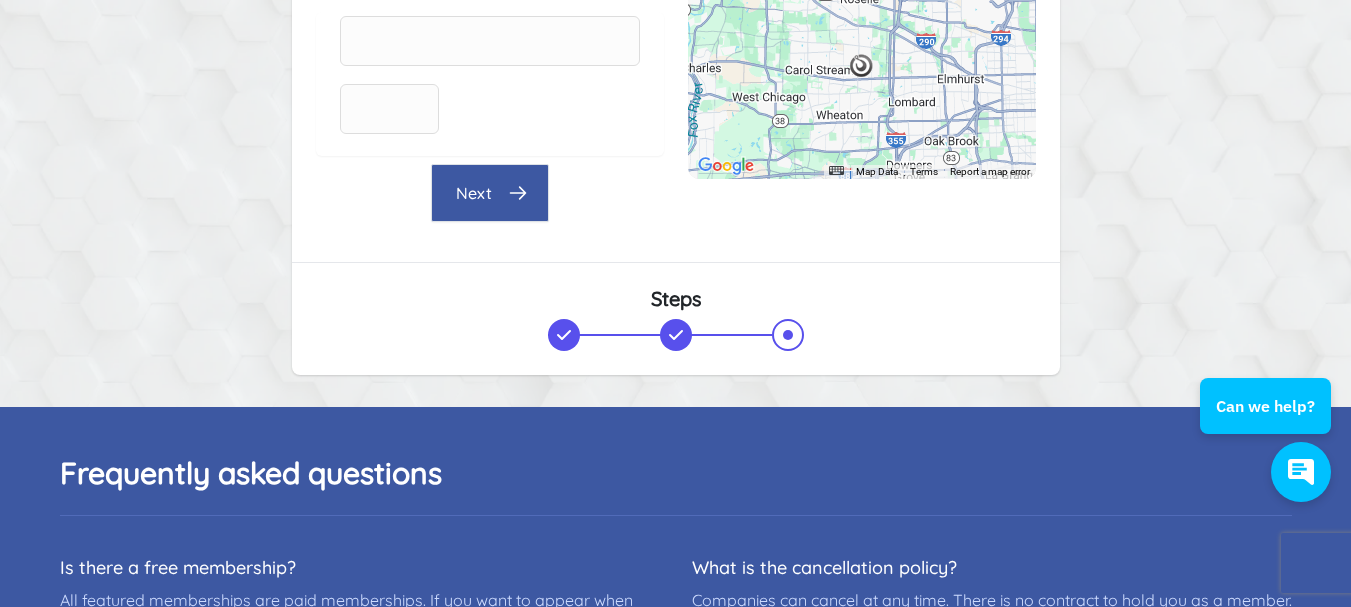 scroll, scrollTop: 400, scrollLeft: 0, axis: vertical 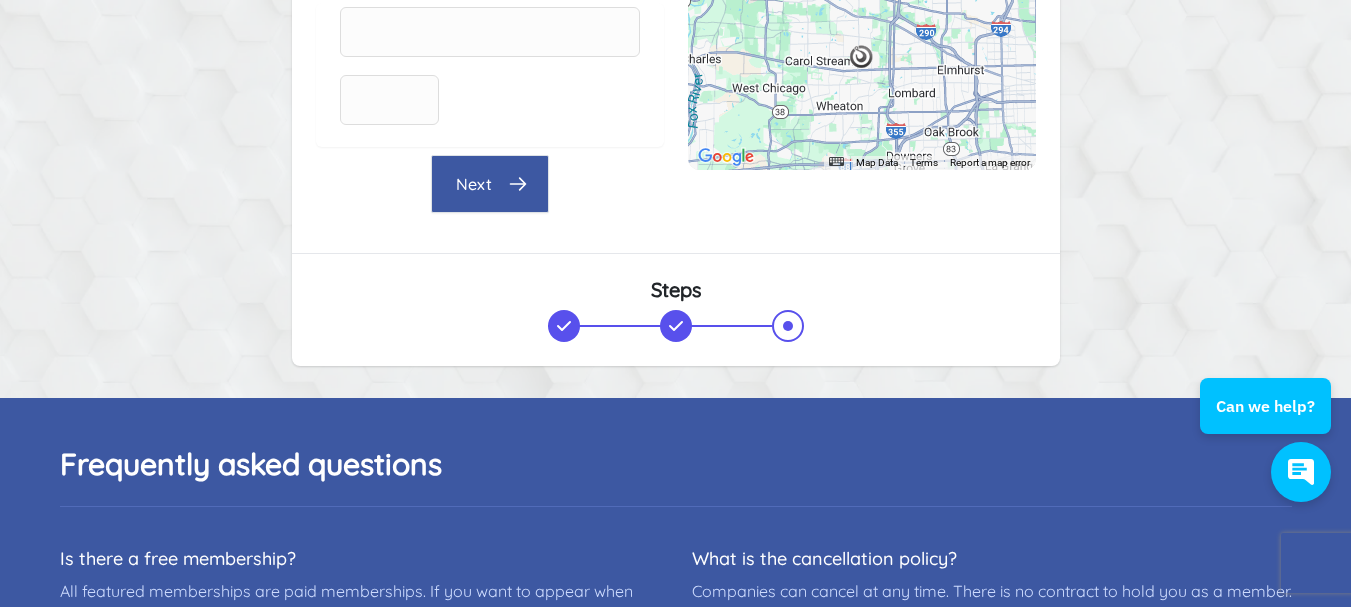 click 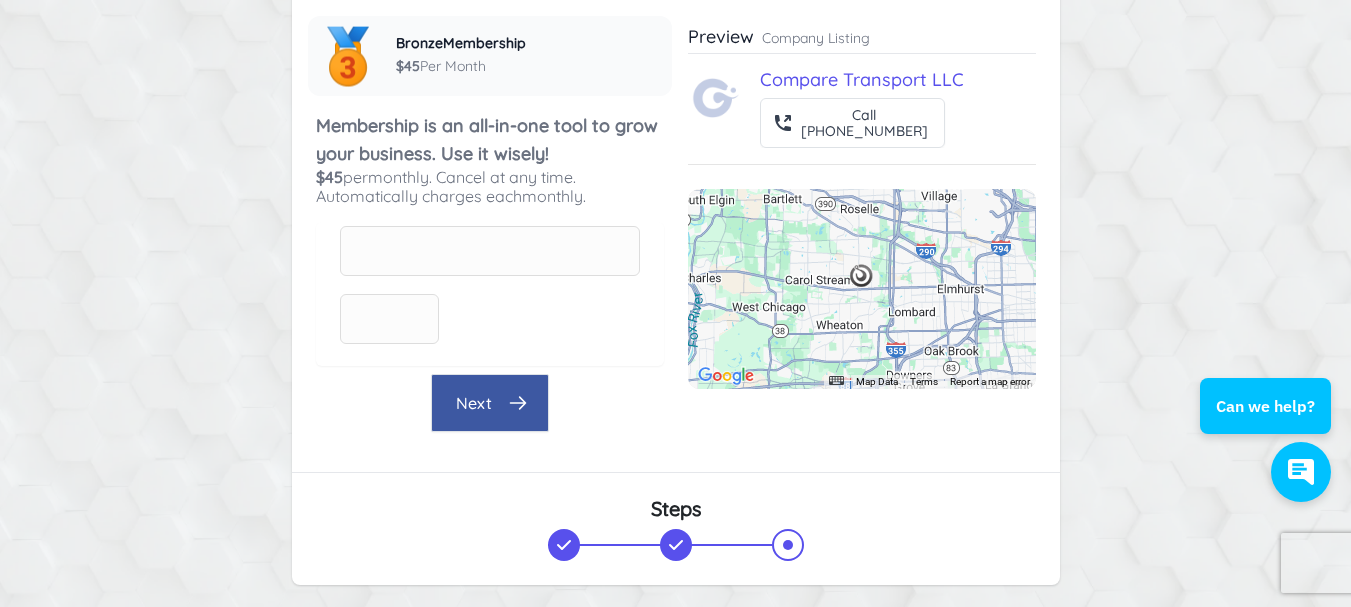 scroll, scrollTop: 310, scrollLeft: 0, axis: vertical 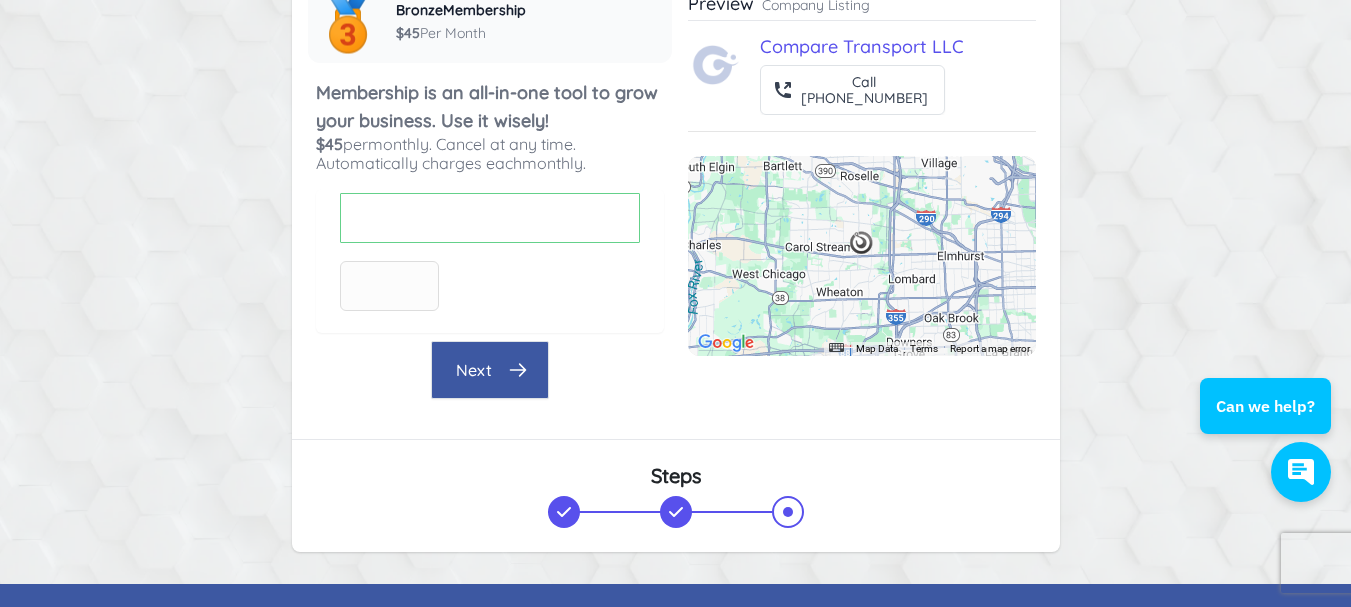click at bounding box center [490, 261] 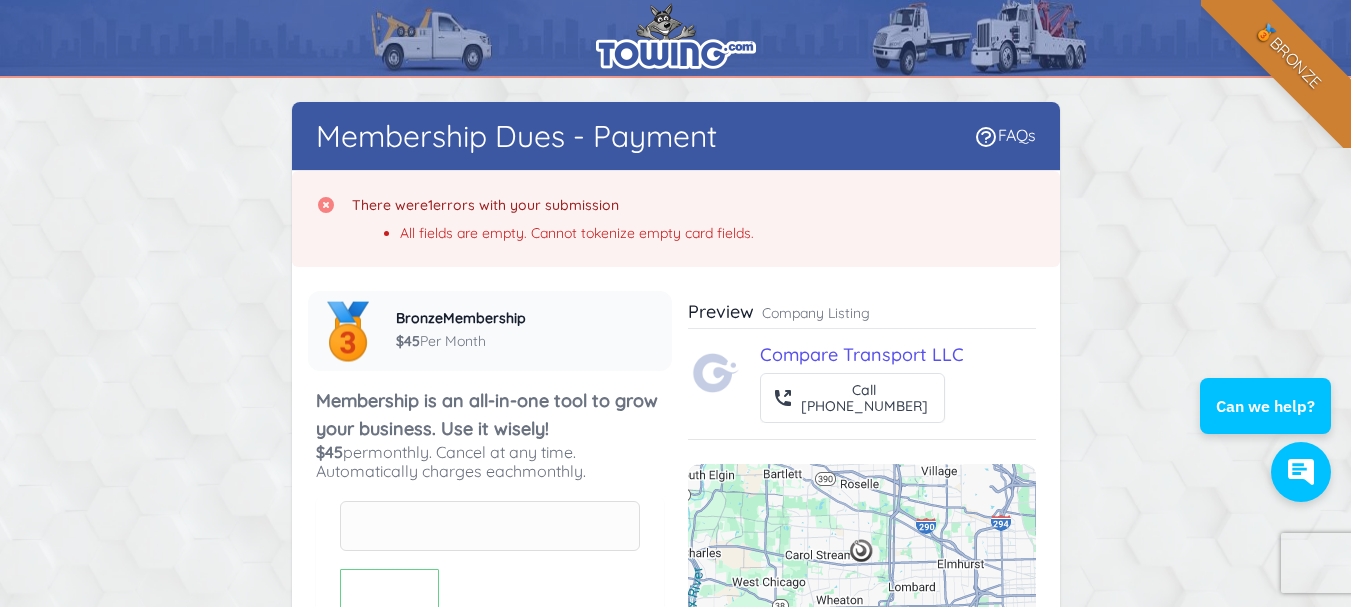 scroll, scrollTop: 0, scrollLeft: 0, axis: both 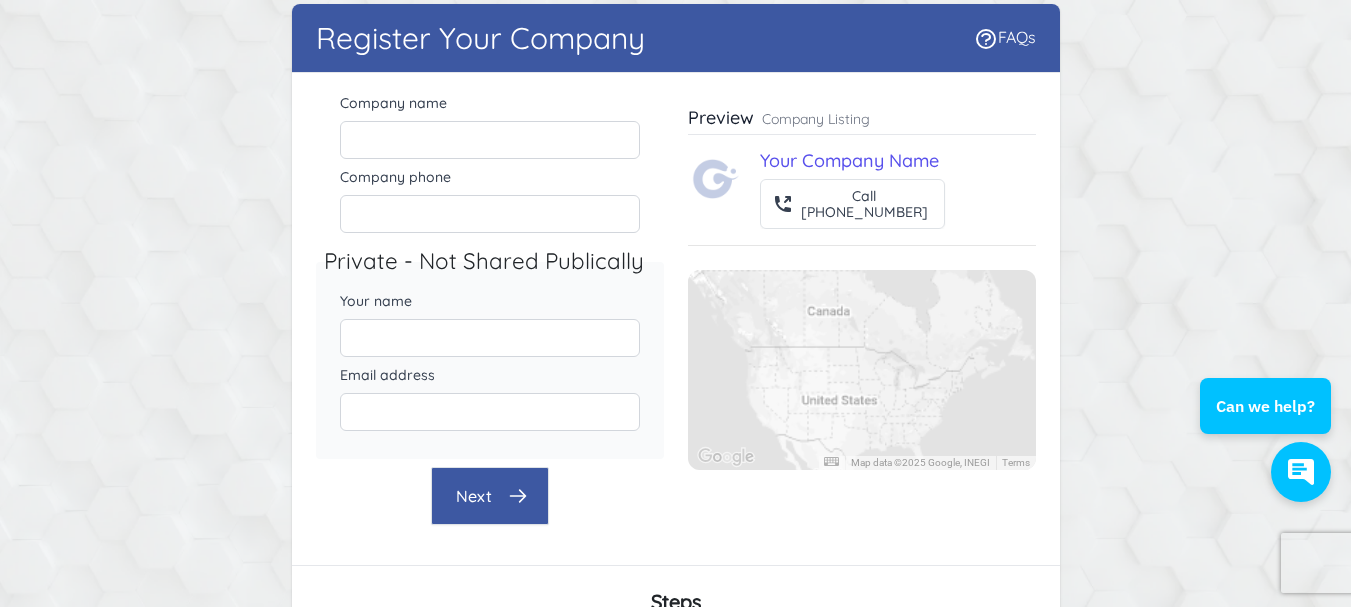 click on "Next" at bounding box center (490, 496) 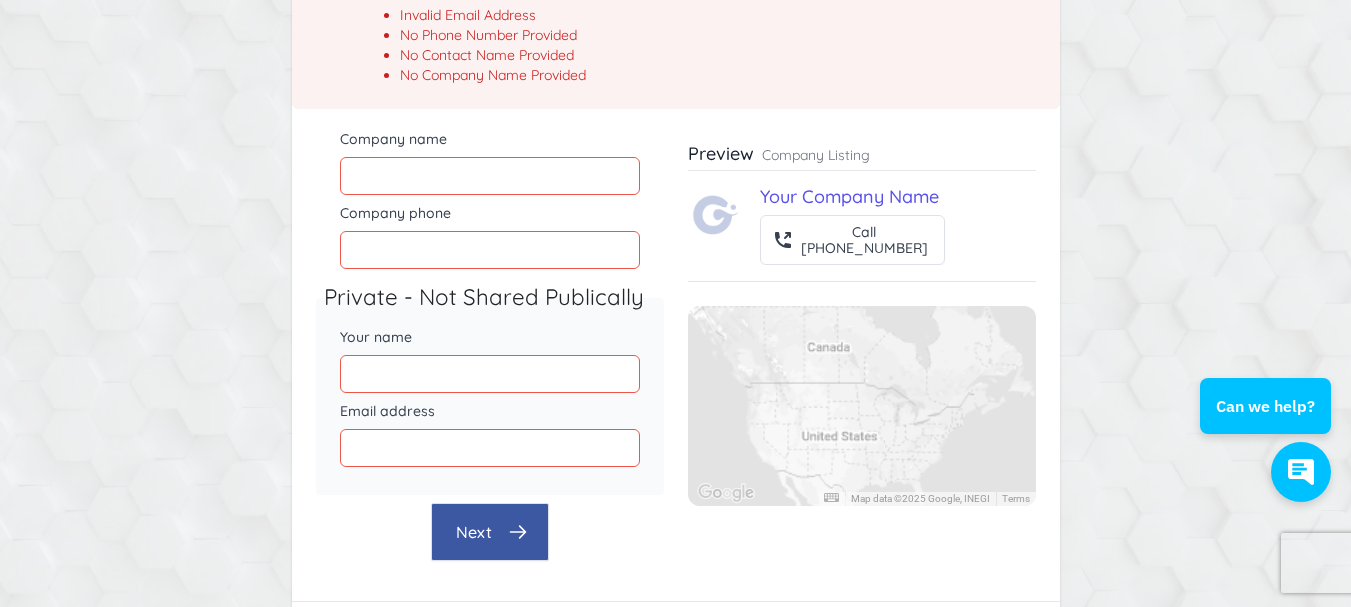 scroll, scrollTop: 210, scrollLeft: 0, axis: vertical 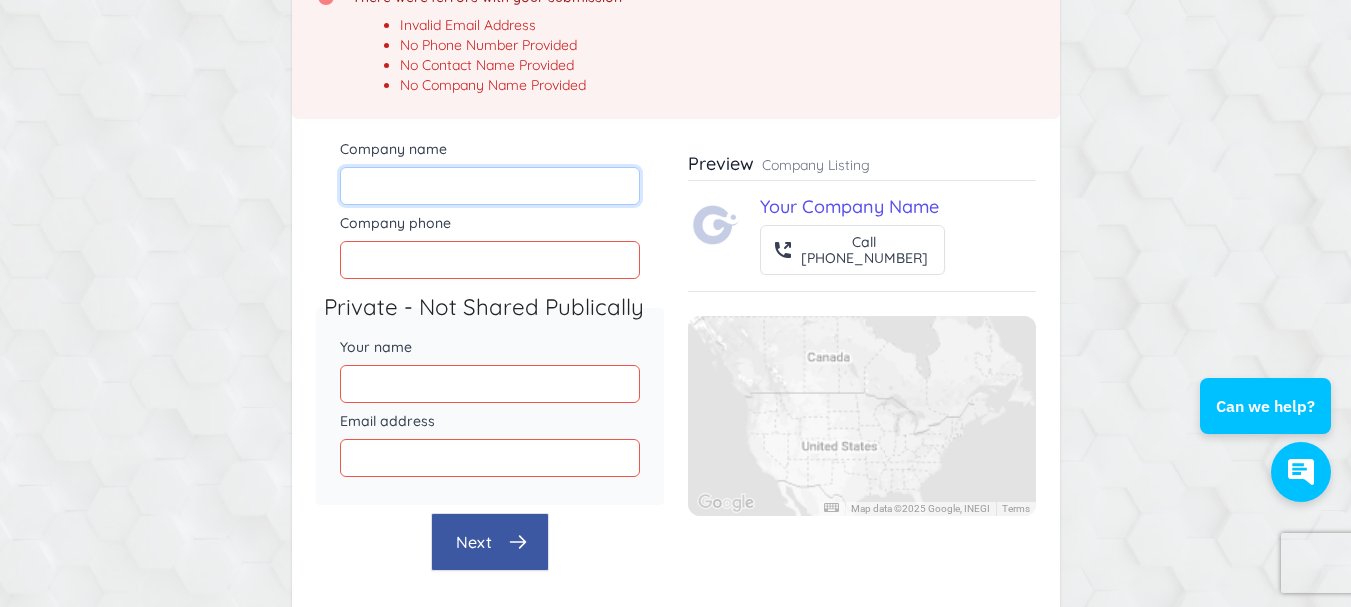 click on "Company name" at bounding box center (490, 186) 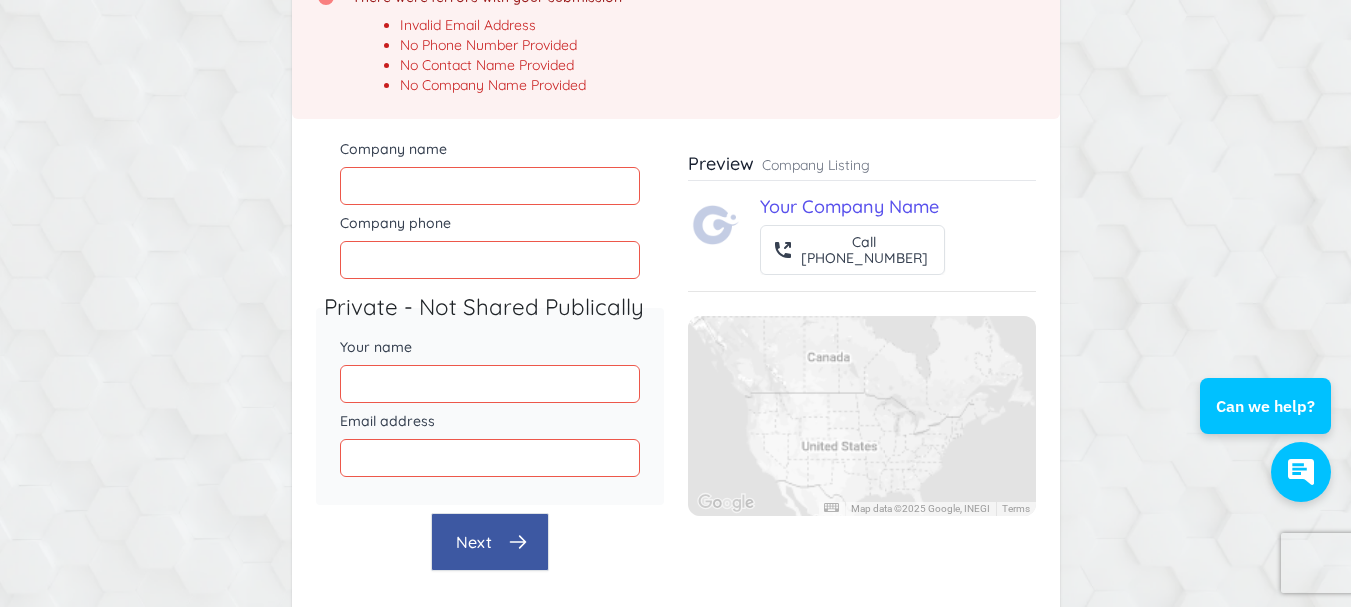 scroll, scrollTop: 10, scrollLeft: 0, axis: vertical 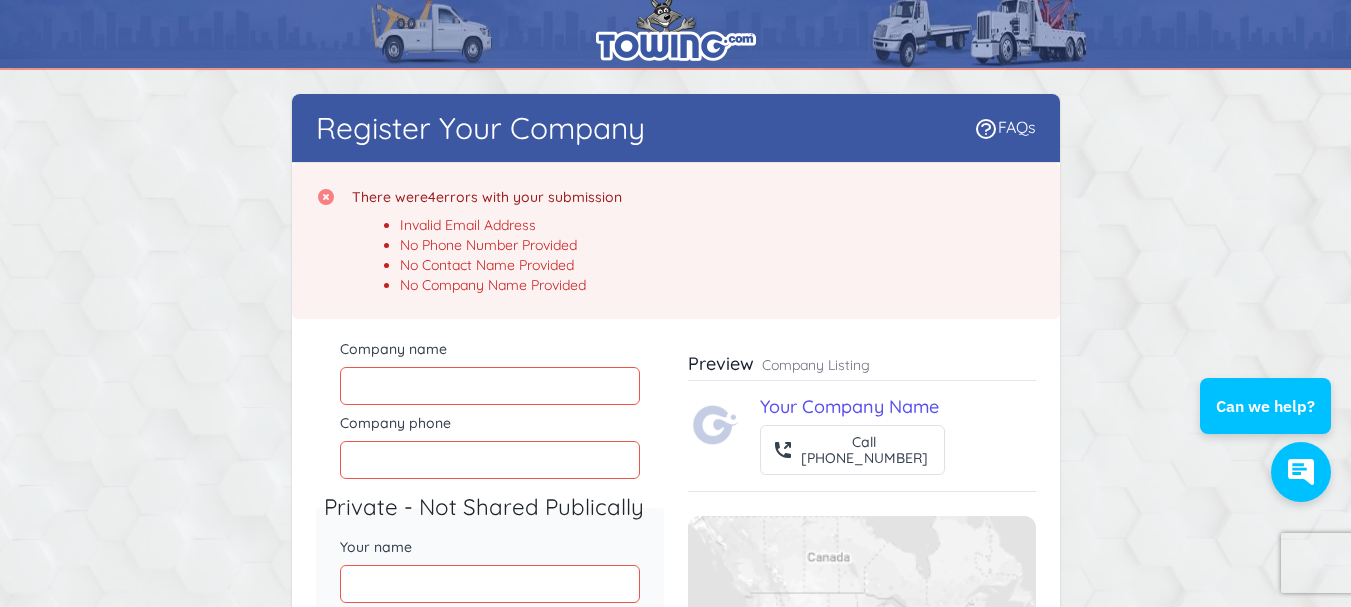 click on "Company name
Company phone
Private - Not Shared Publically
Your name
Email address" at bounding box center (490, 520) 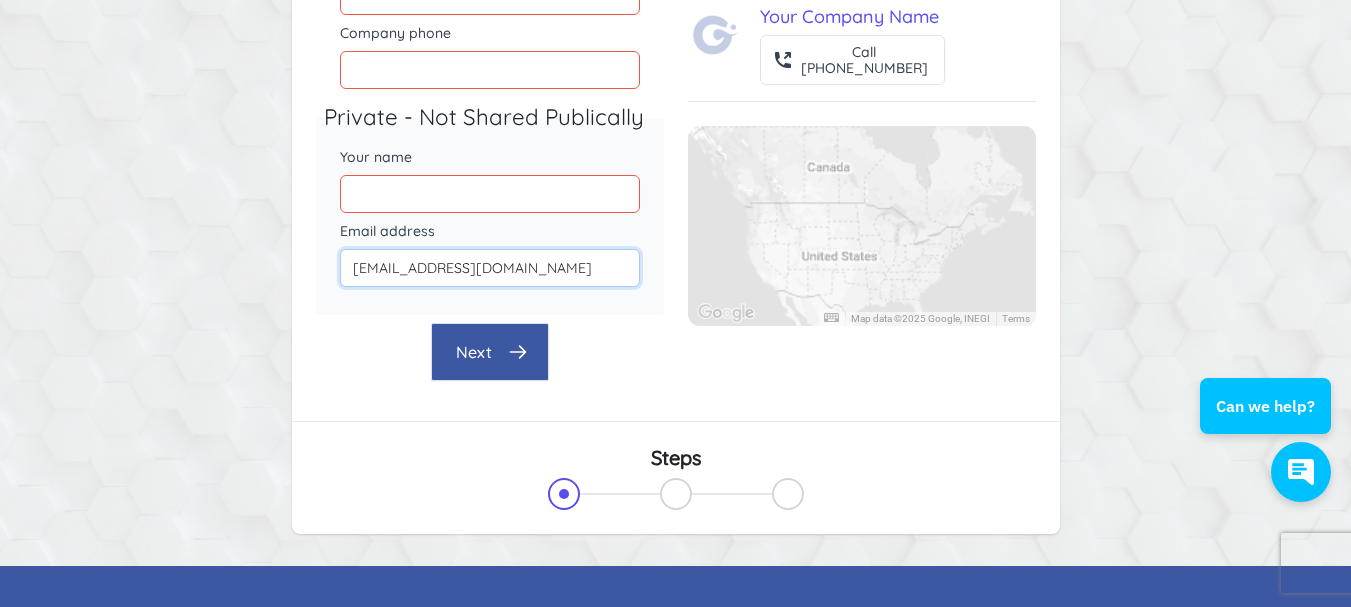 type on "[EMAIL_ADDRESS][DOMAIN_NAME]" 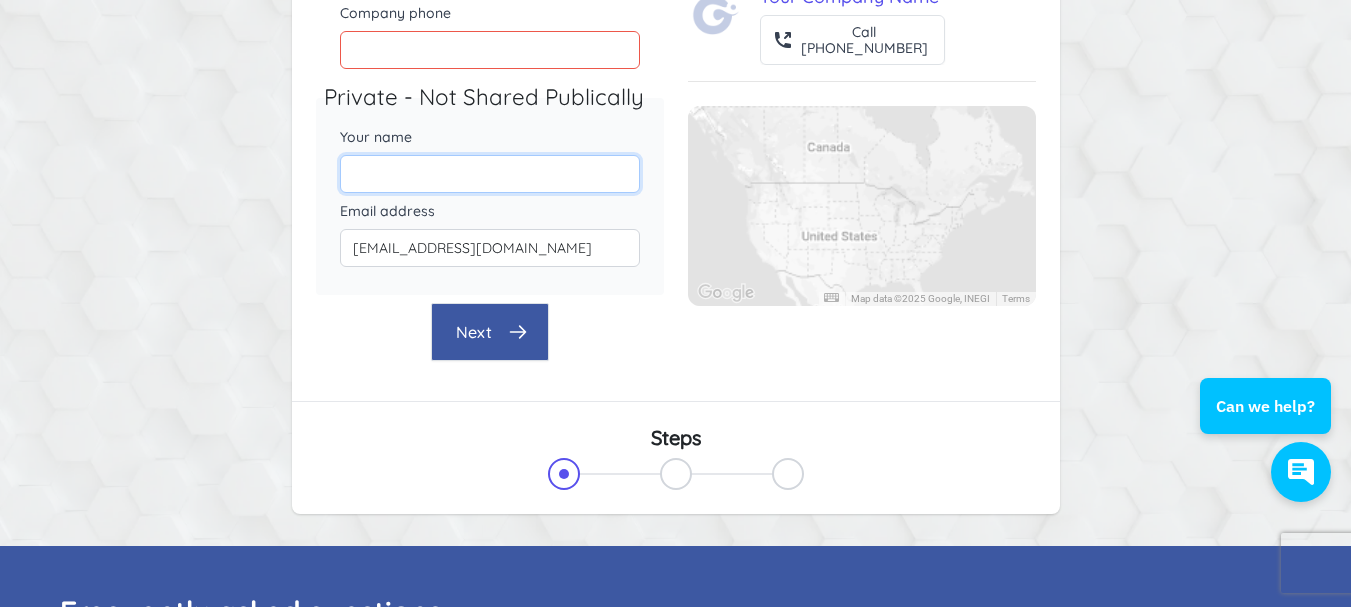 scroll, scrollTop: 10, scrollLeft: 0, axis: vertical 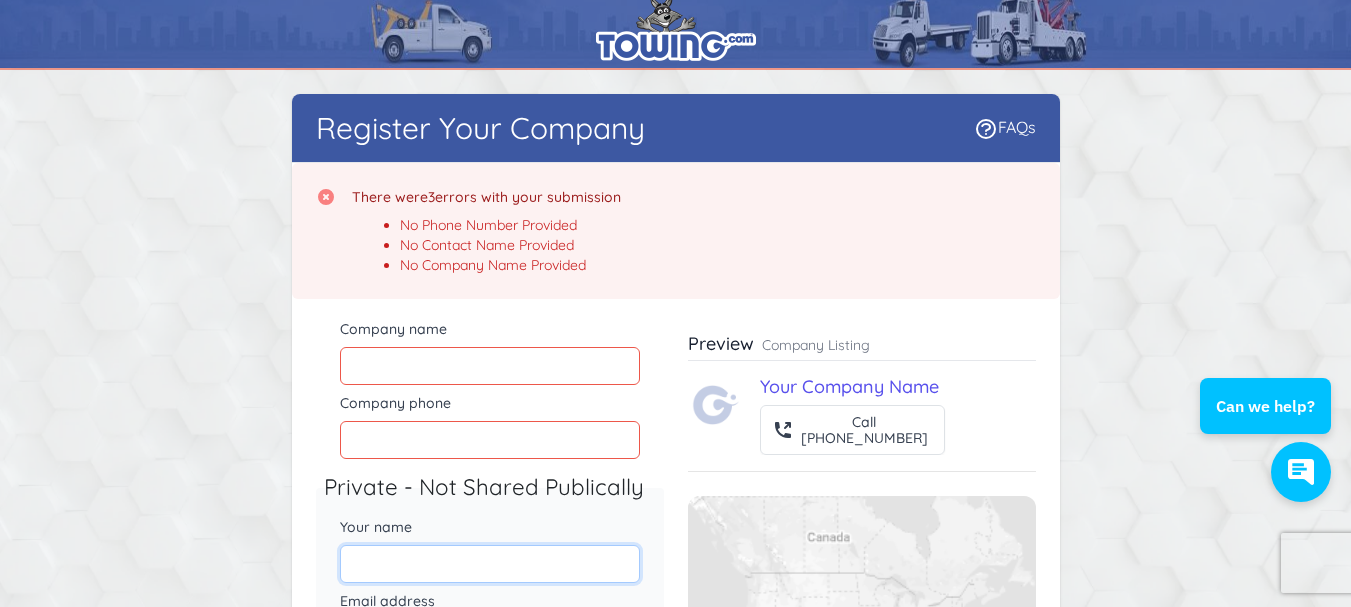 click on "Register Your Company
FAQs
There were  3  errors with your submission
No Phone Number Provided No Contact Name Provided No Company Name Provided" at bounding box center [676, 499] 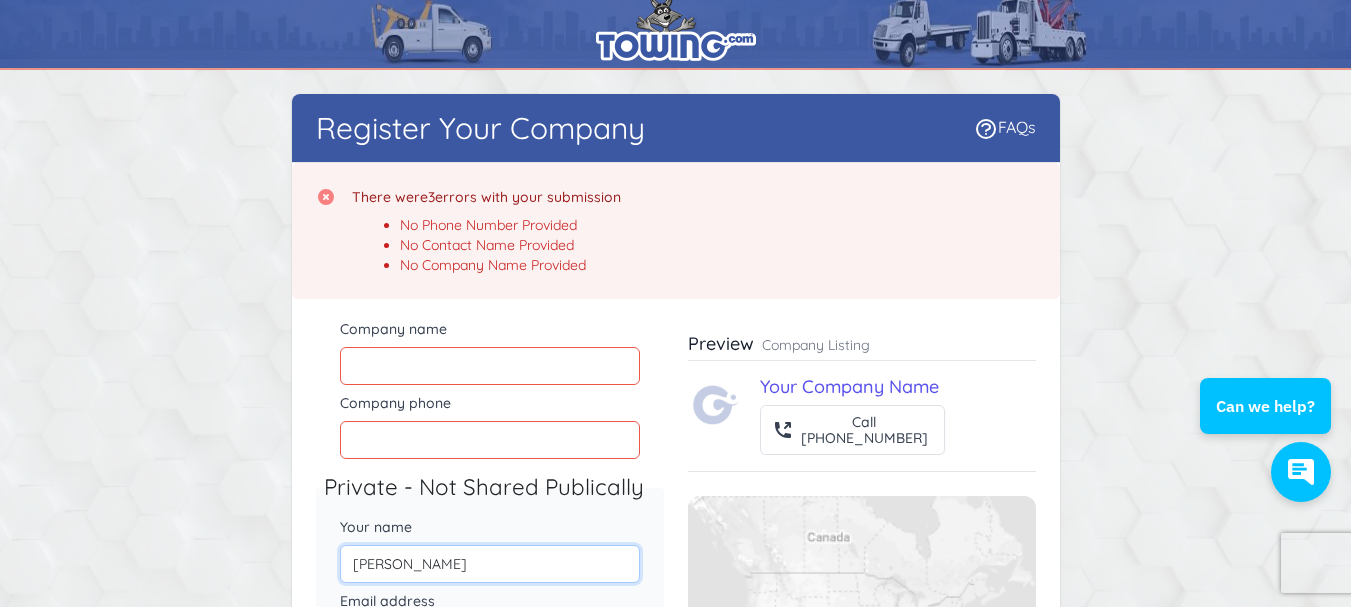 type on "[PERSON_NAME]" 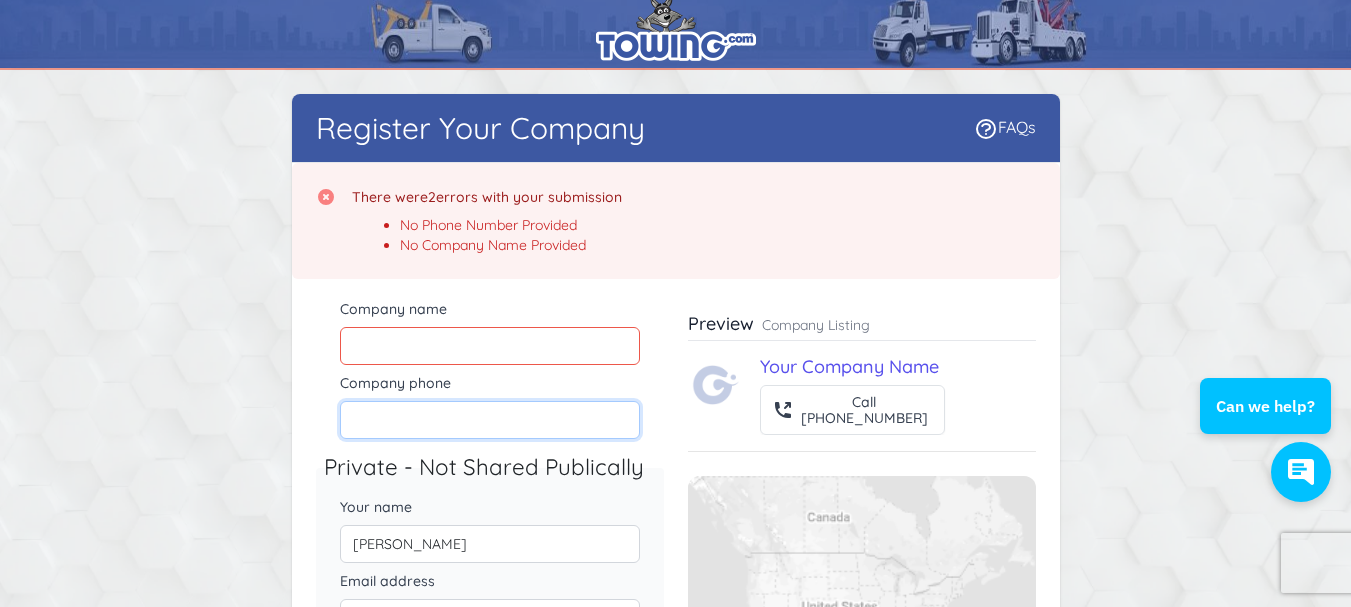 click on "Company phone" at bounding box center [490, 406] 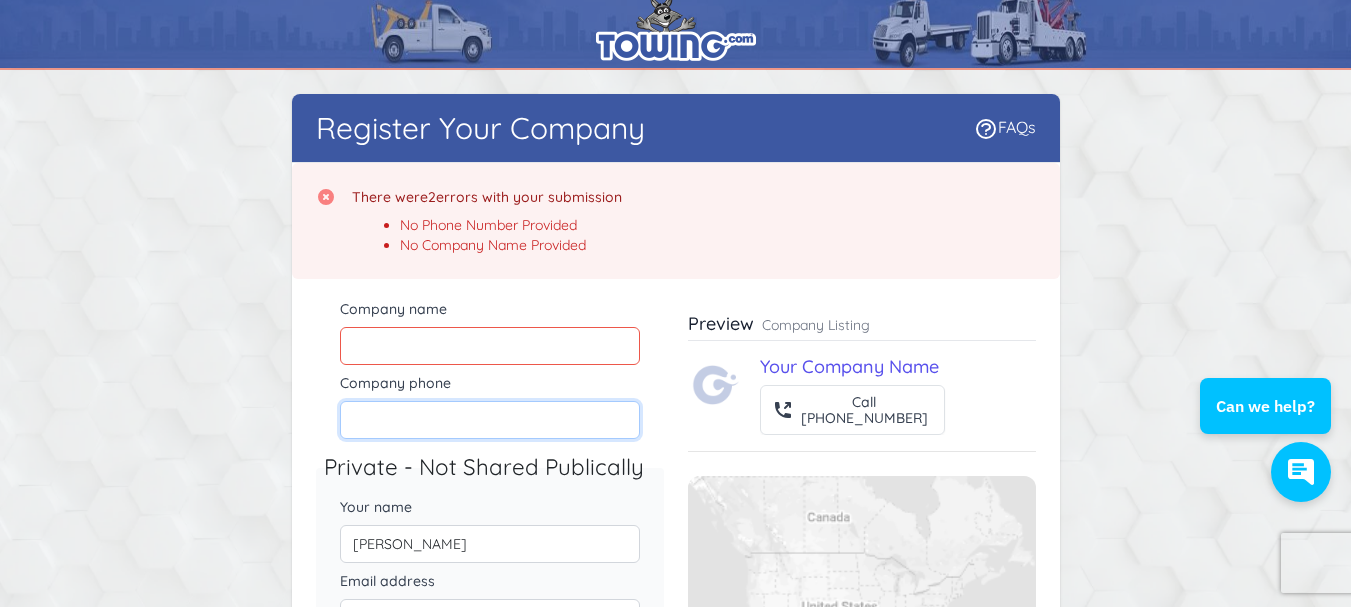 paste on "630222-5770" 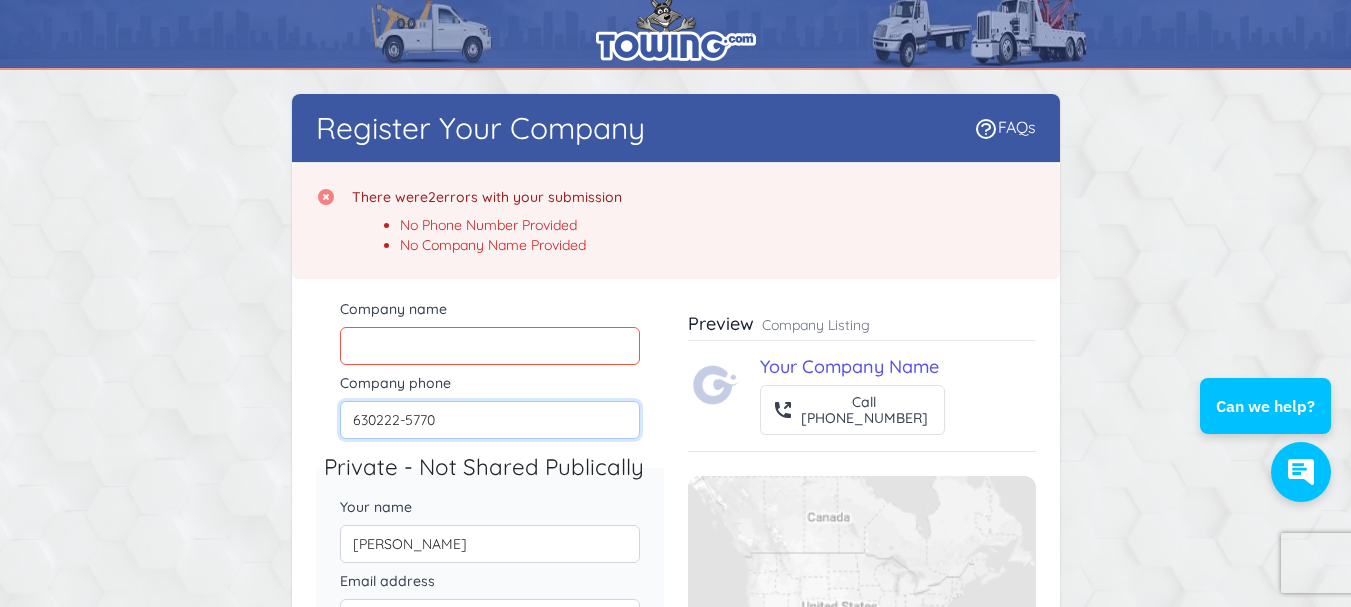 type on "630222-5770" 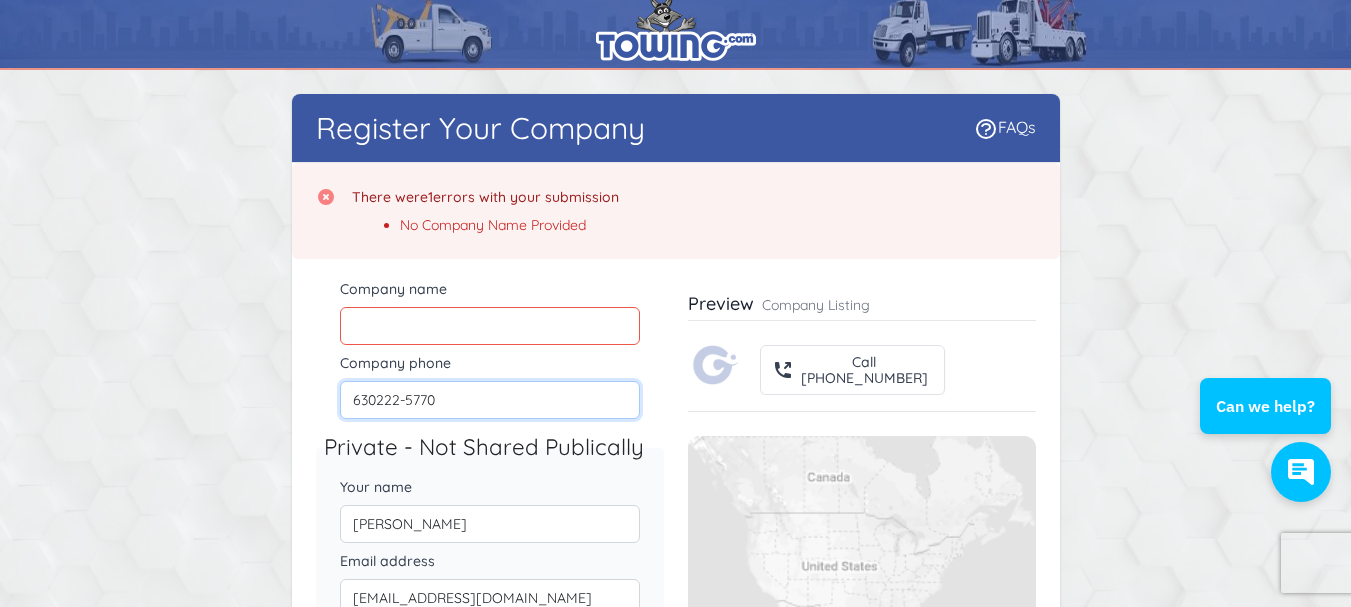 drag, startPoint x: 544, startPoint y: 391, endPoint x: 530, endPoint y: 341, distance: 51.92302 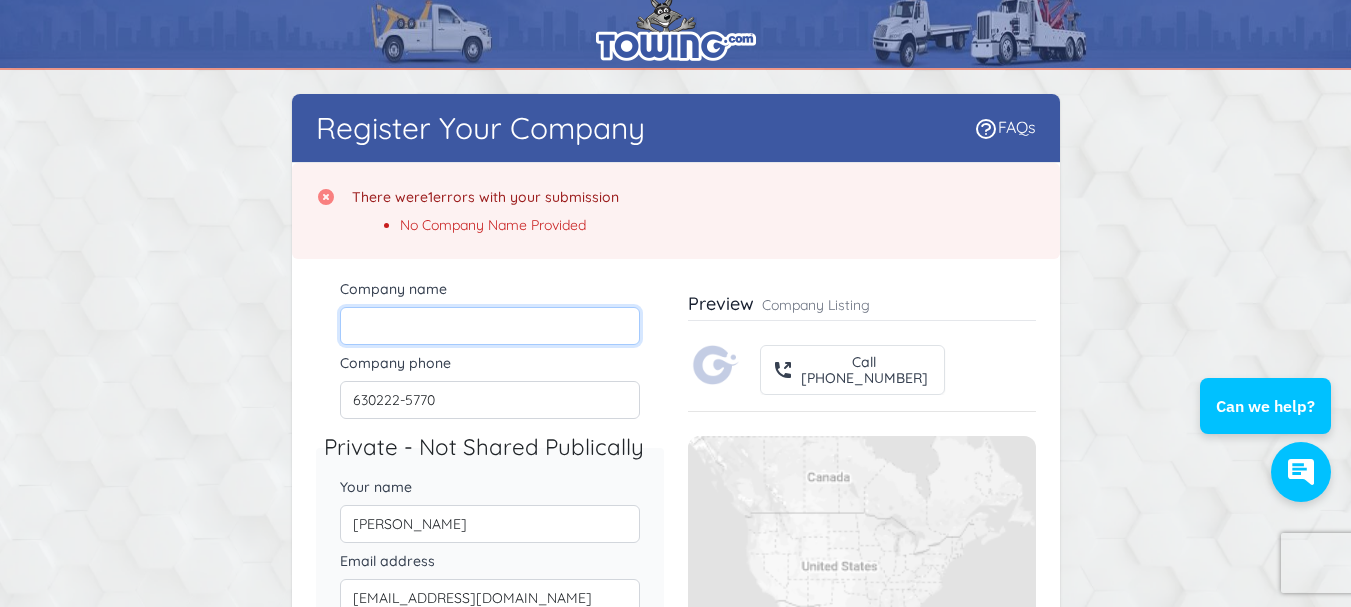 click on "Company name" at bounding box center (490, 326) 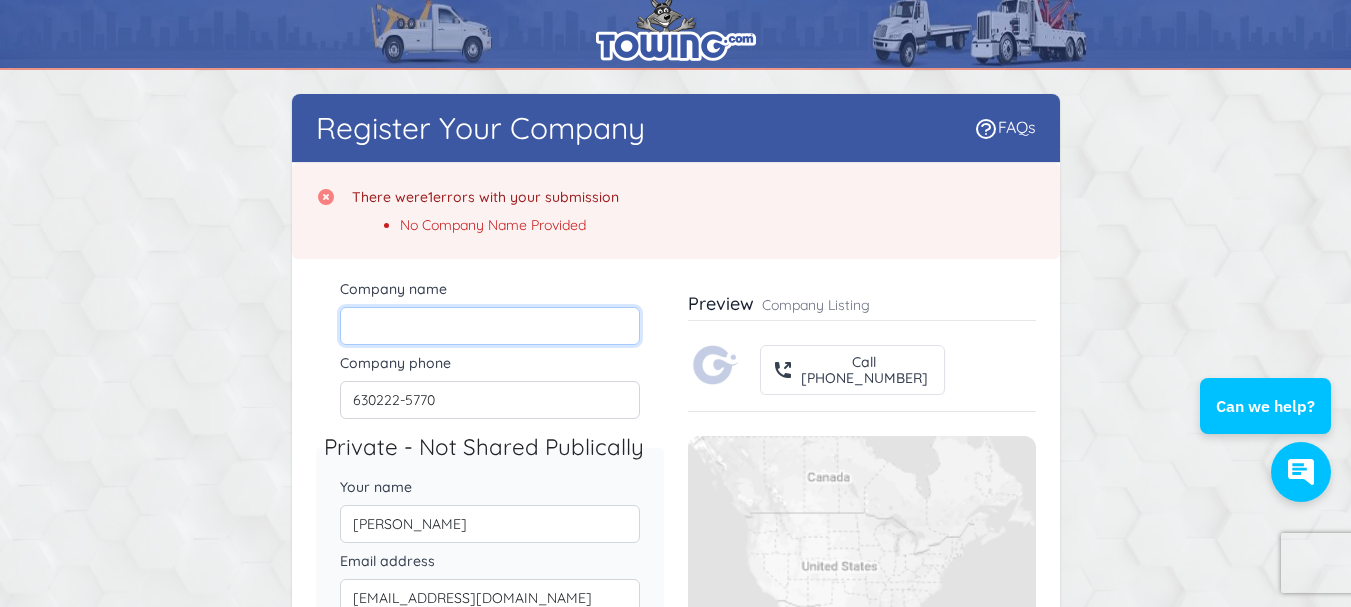 paste on "Compare Transport LLC" 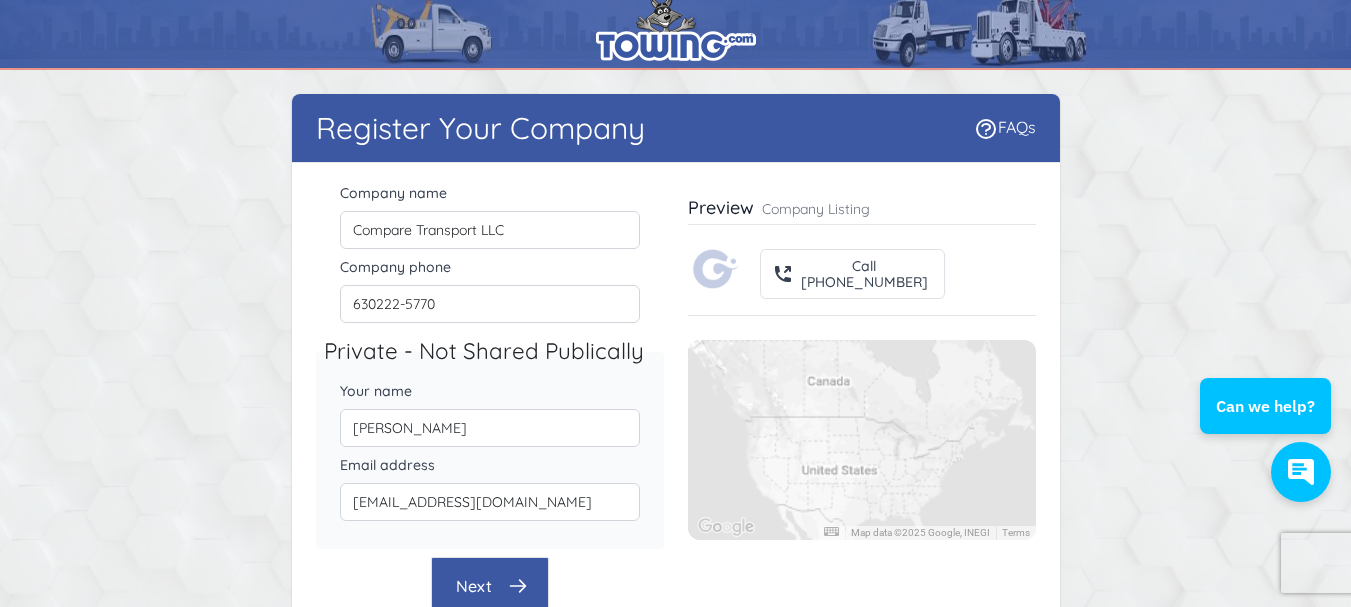 drag, startPoint x: 898, startPoint y: 472, endPoint x: 646, endPoint y: 326, distance: 291.23874 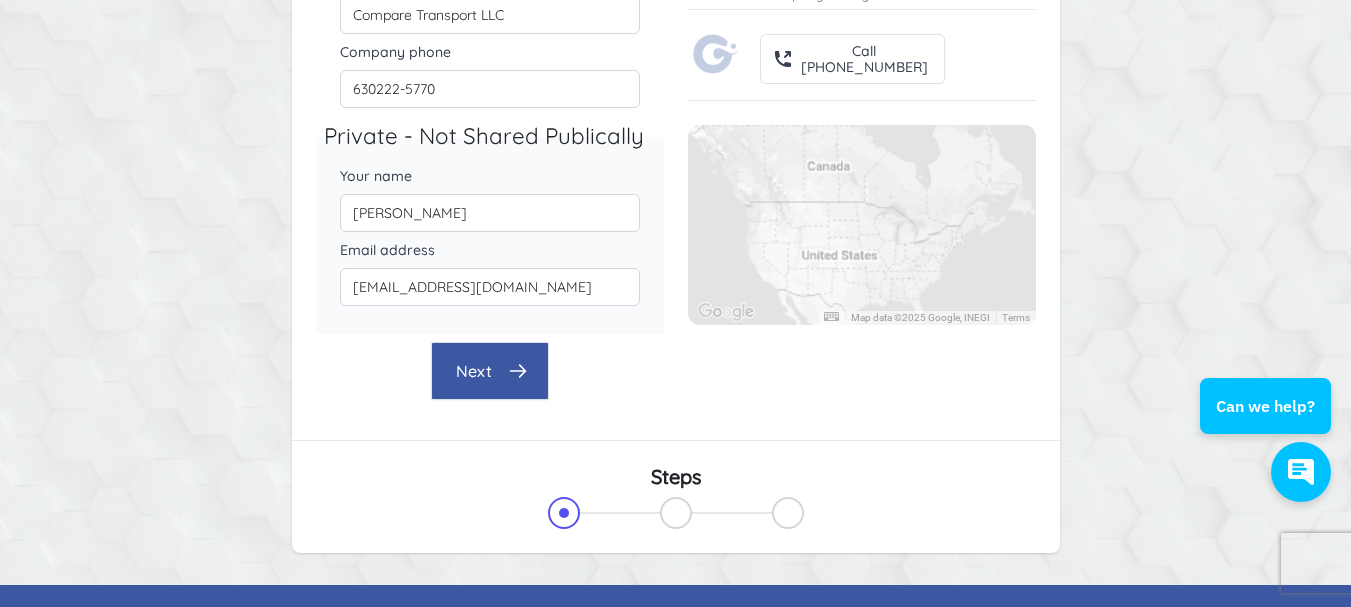 scroll, scrollTop: 310, scrollLeft: 0, axis: vertical 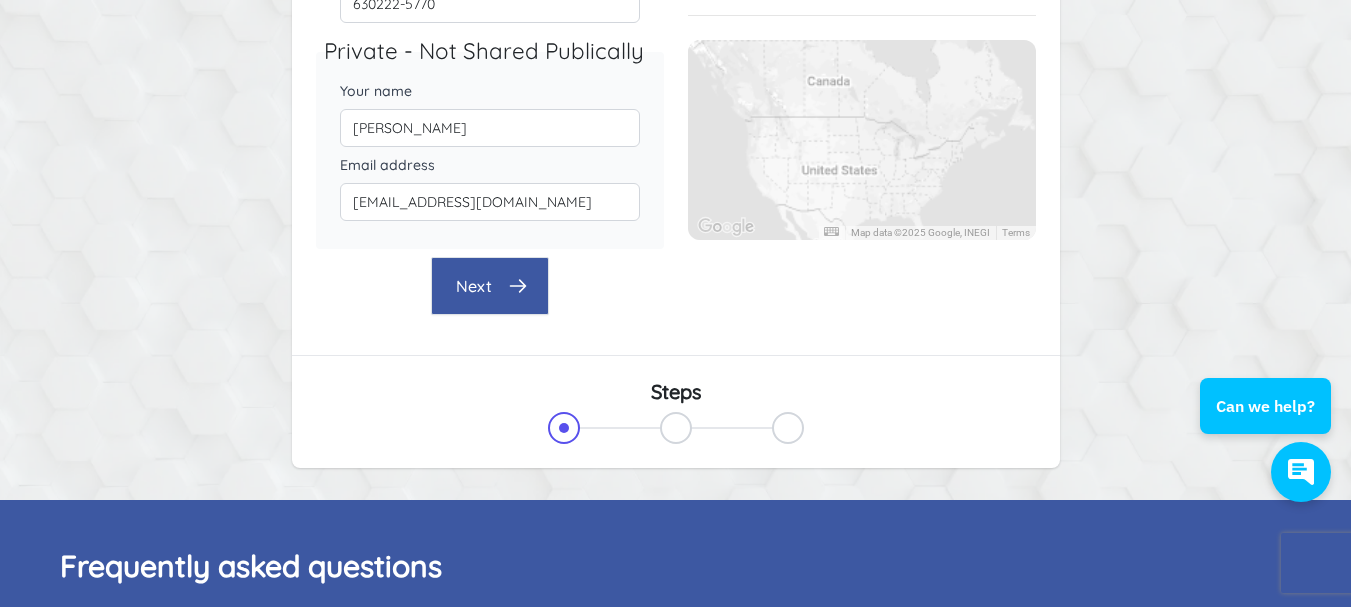 click 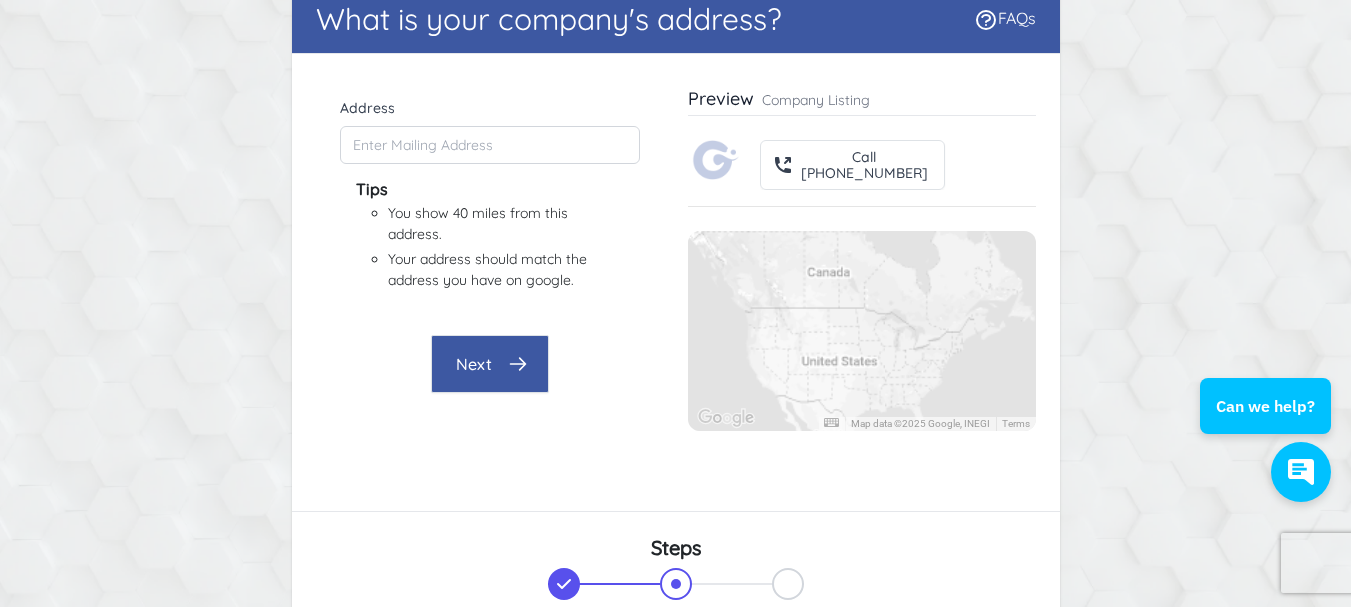 scroll, scrollTop: 97, scrollLeft: 0, axis: vertical 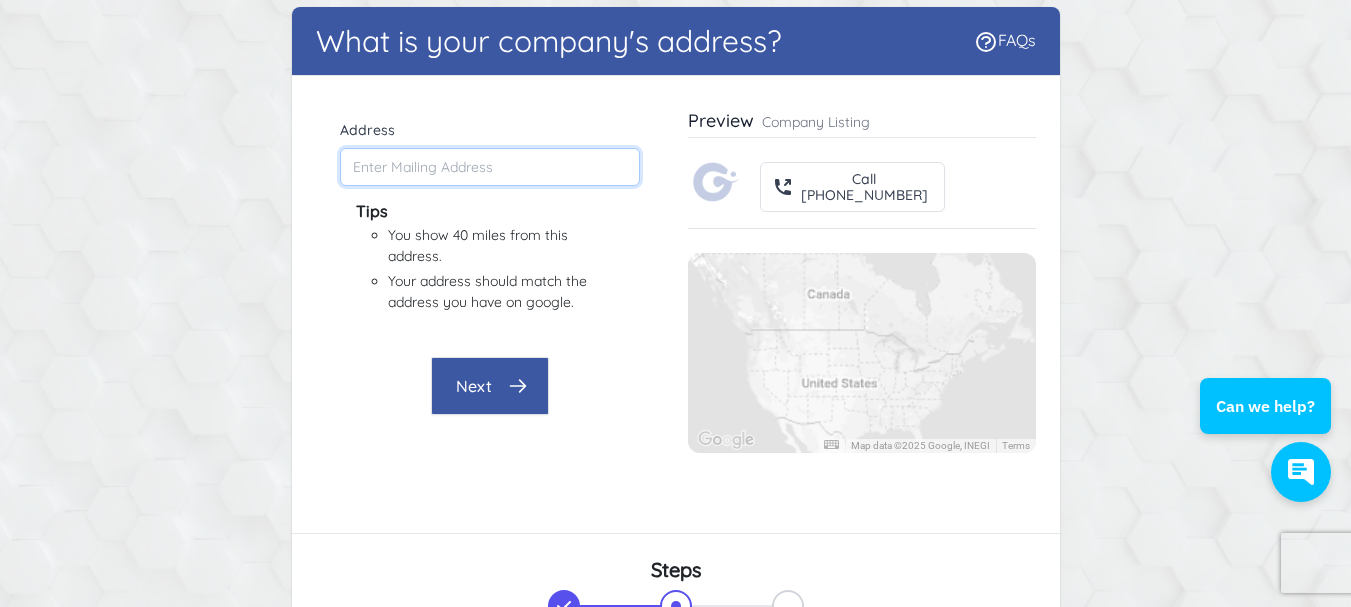 click on "Address" at bounding box center (490, 167) 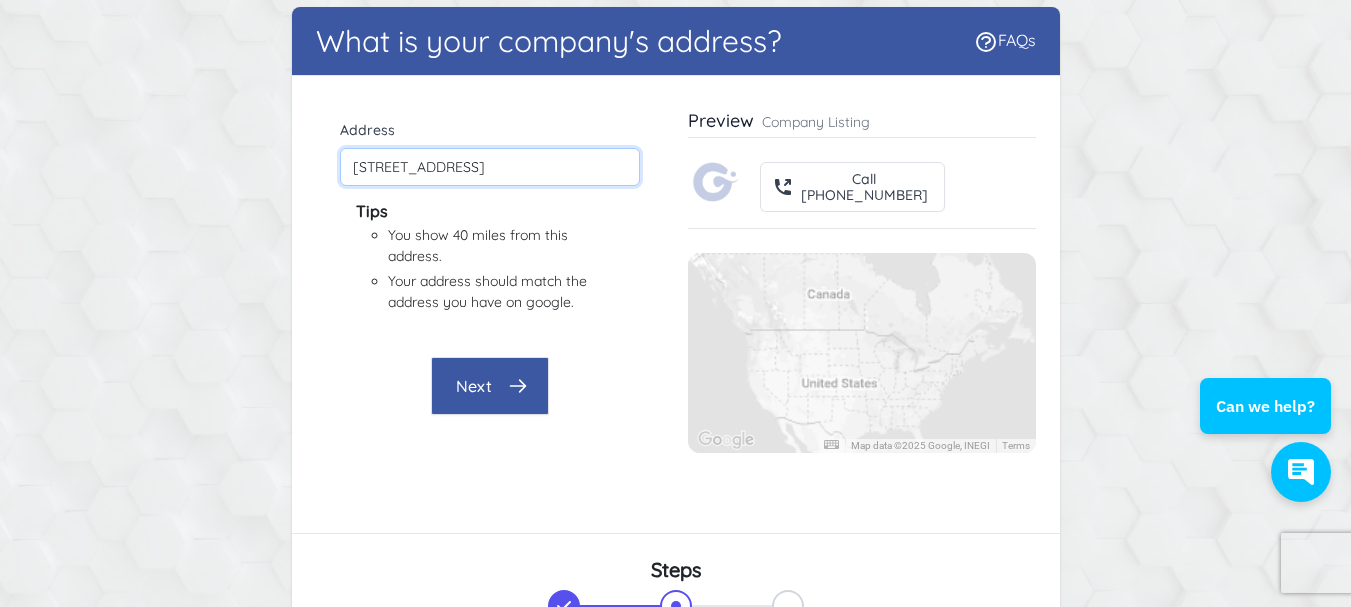 scroll, scrollTop: 0, scrollLeft: 32, axis: horizontal 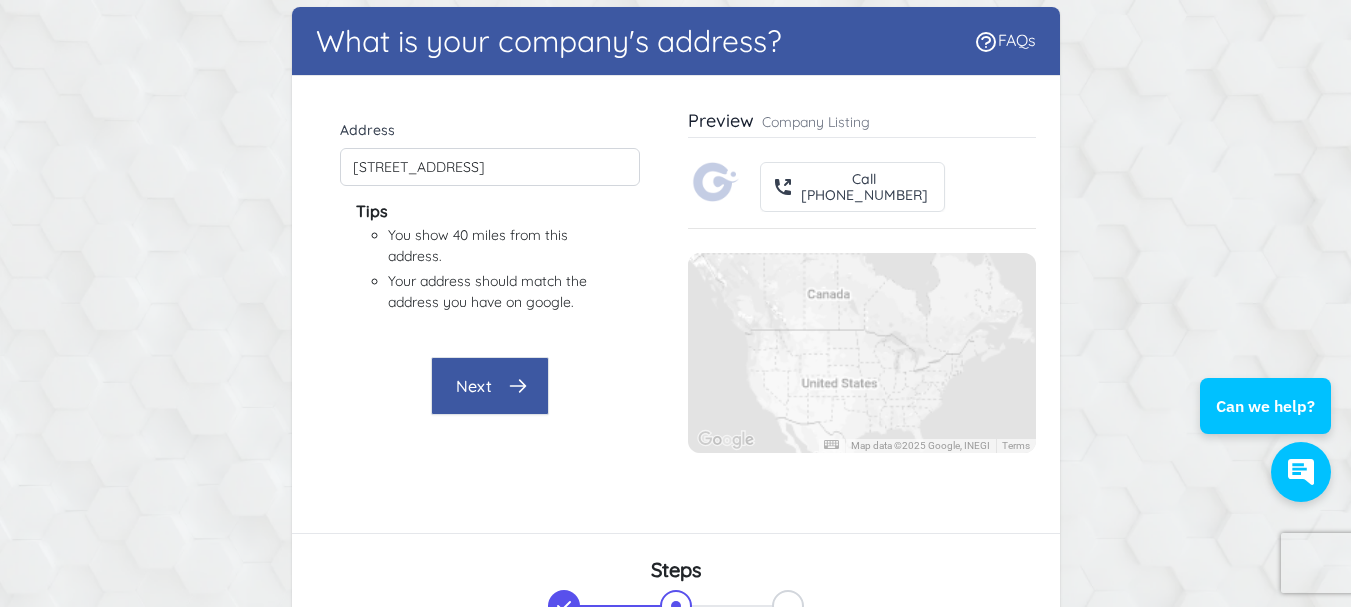 click on "Next" at bounding box center (490, 386) 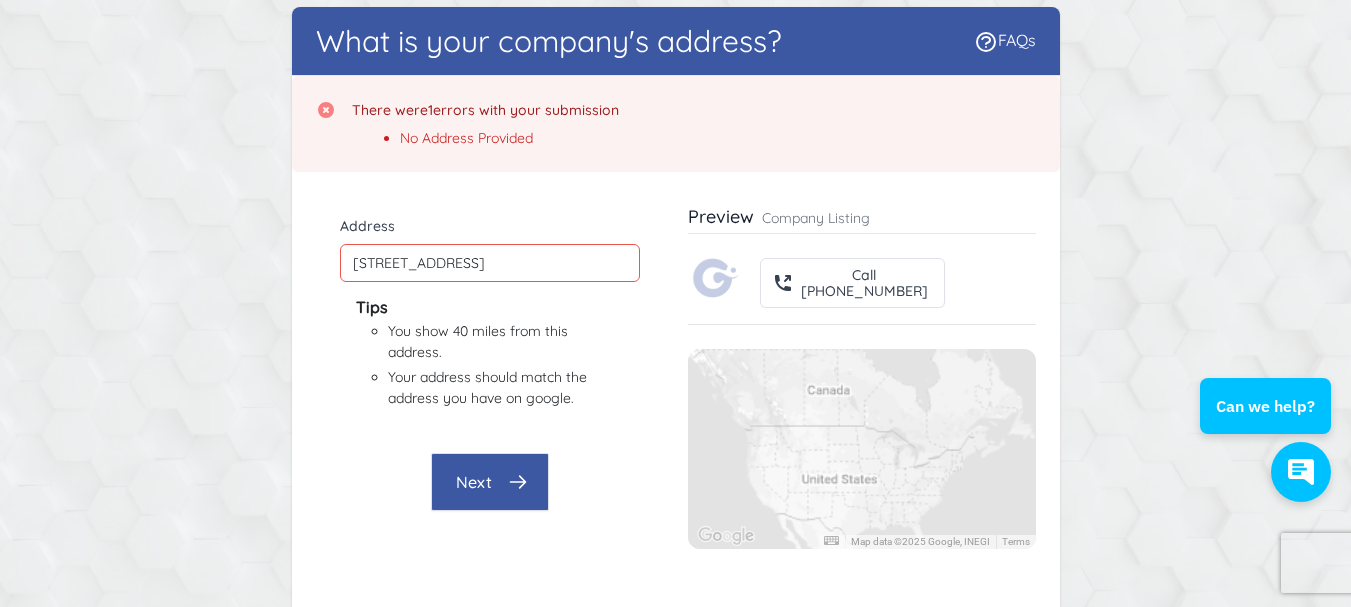scroll, scrollTop: 10, scrollLeft: 0, axis: vertical 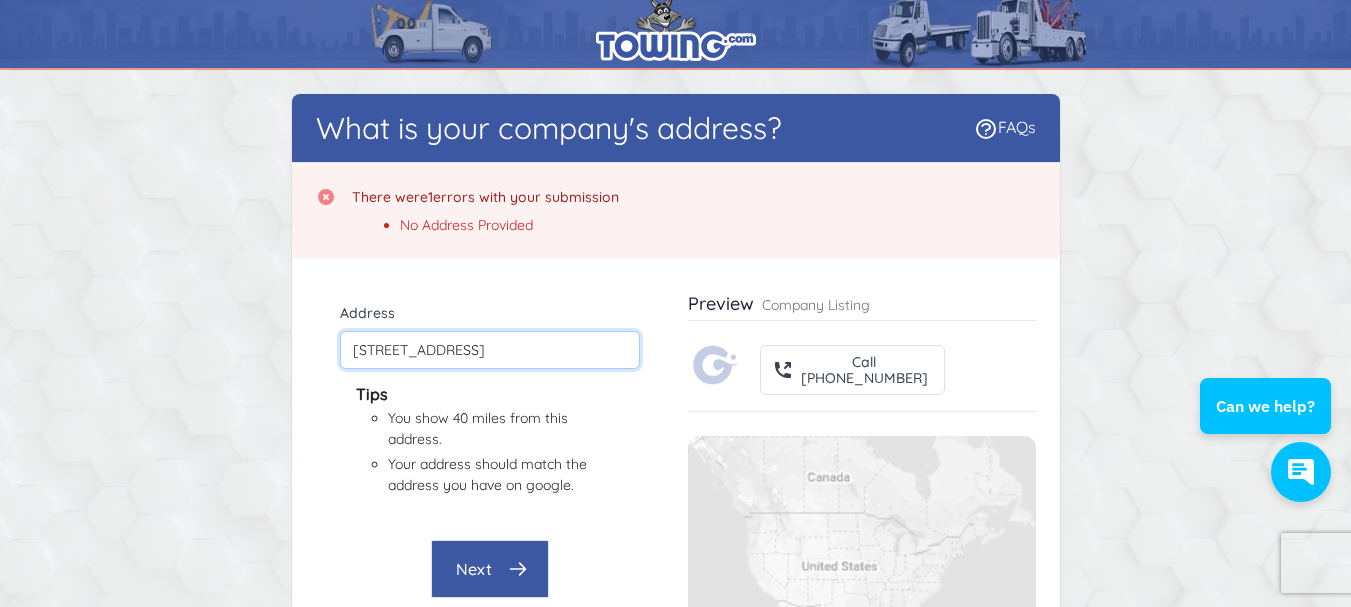 click on "[STREET_ADDRESS]" at bounding box center [490, 350] 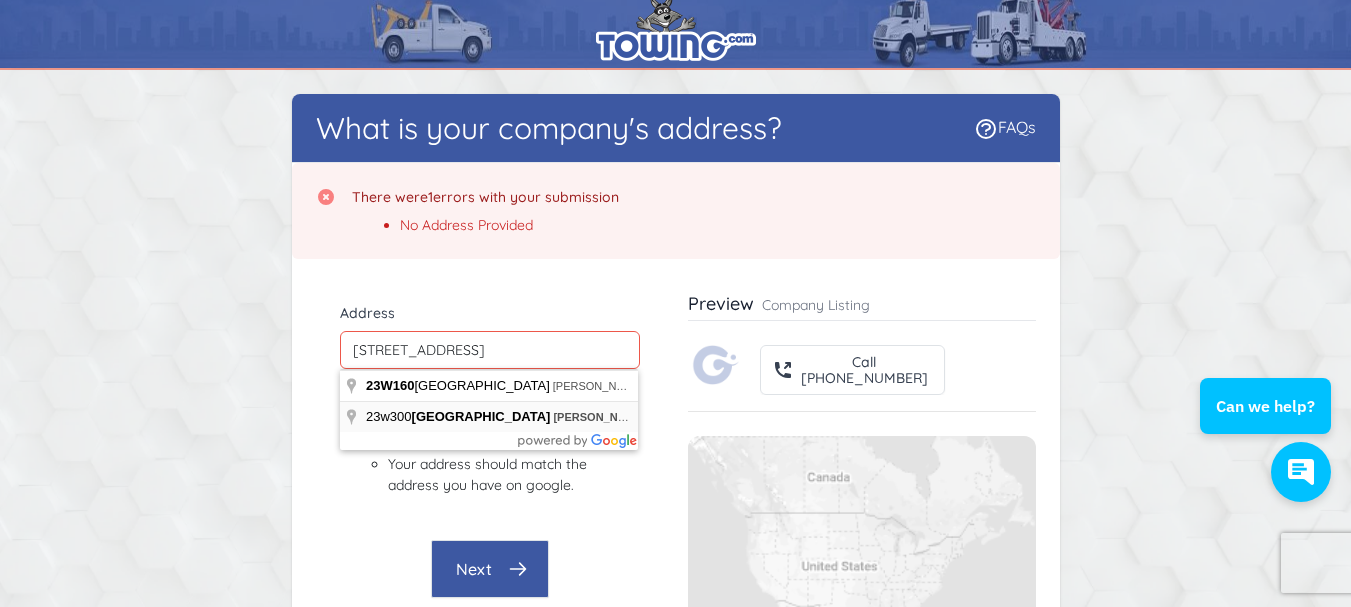 type on "23W160 North Ave, Glen Ellyn, IL 60137, USA" 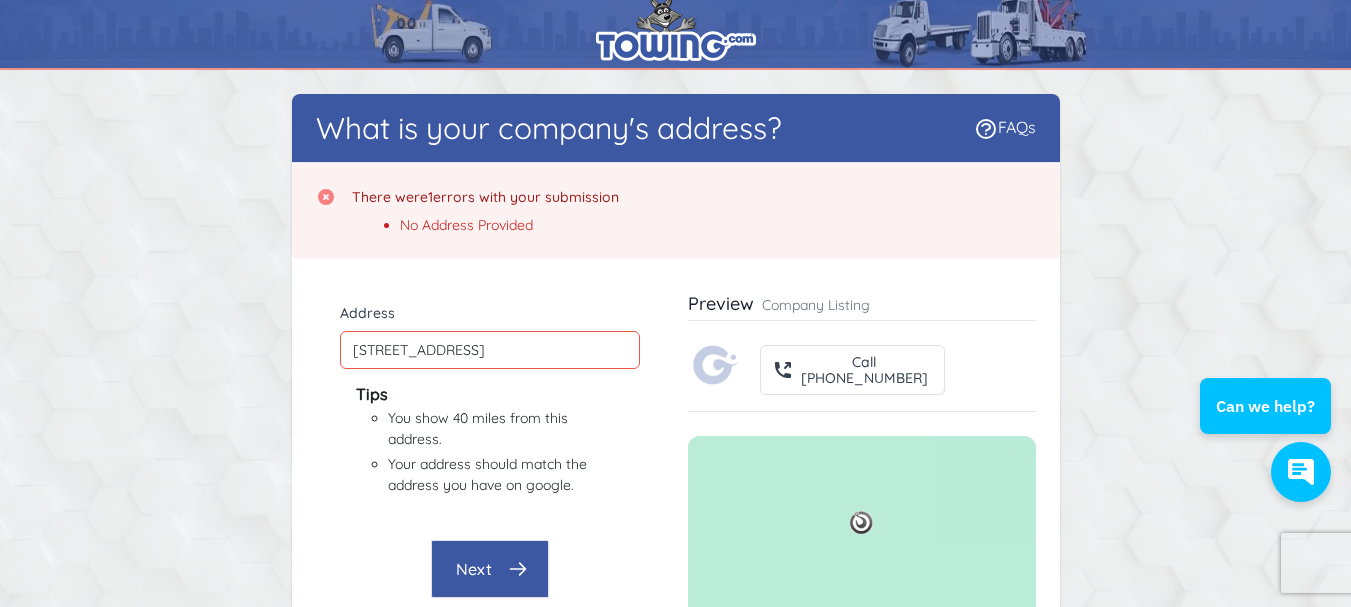 scroll, scrollTop: 410, scrollLeft: 0, axis: vertical 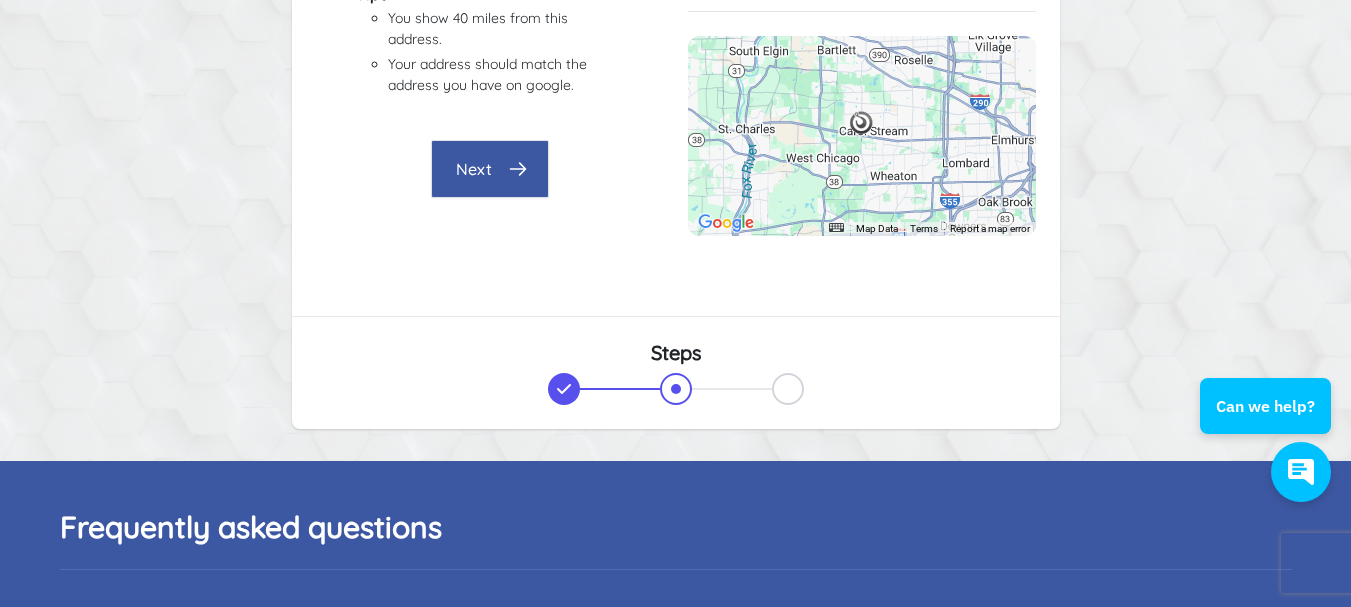 click 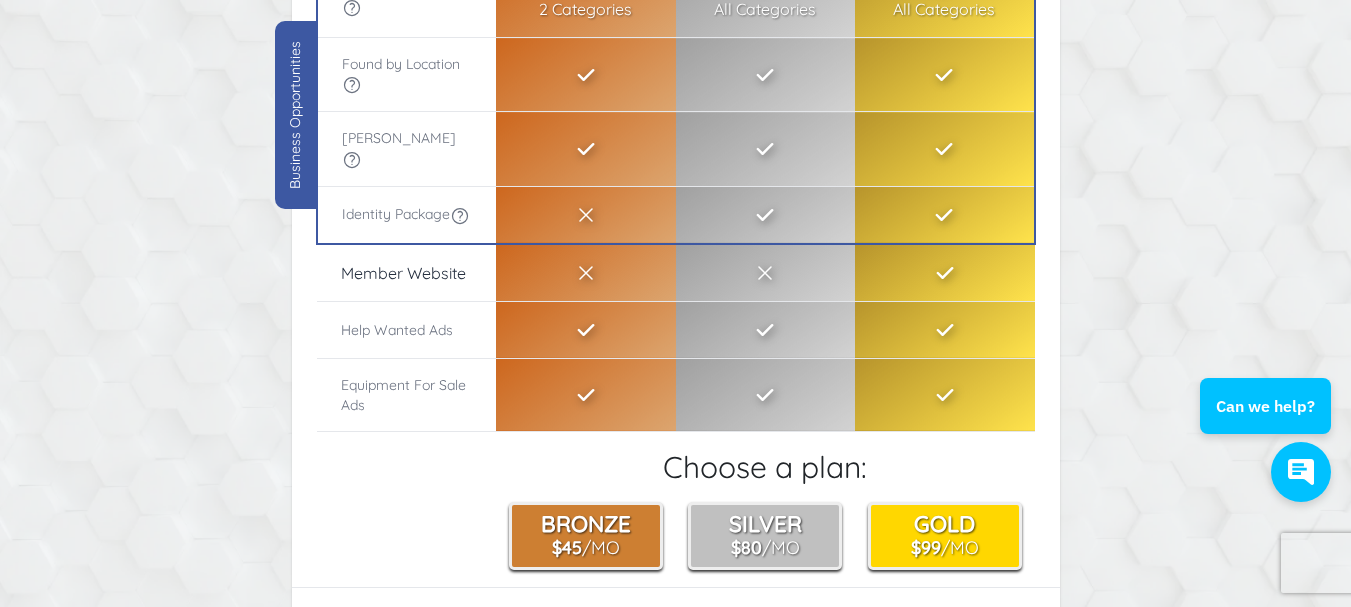 scroll, scrollTop: 214, scrollLeft: 0, axis: vertical 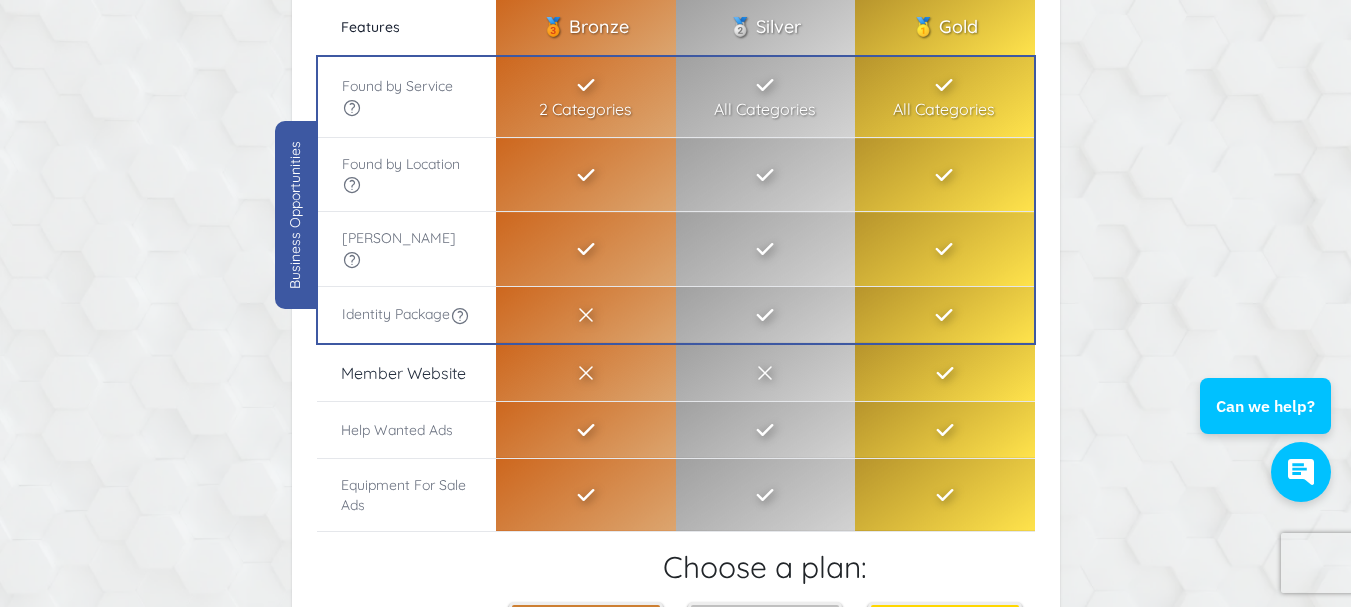 click on "Member Website" at bounding box center (407, 373) 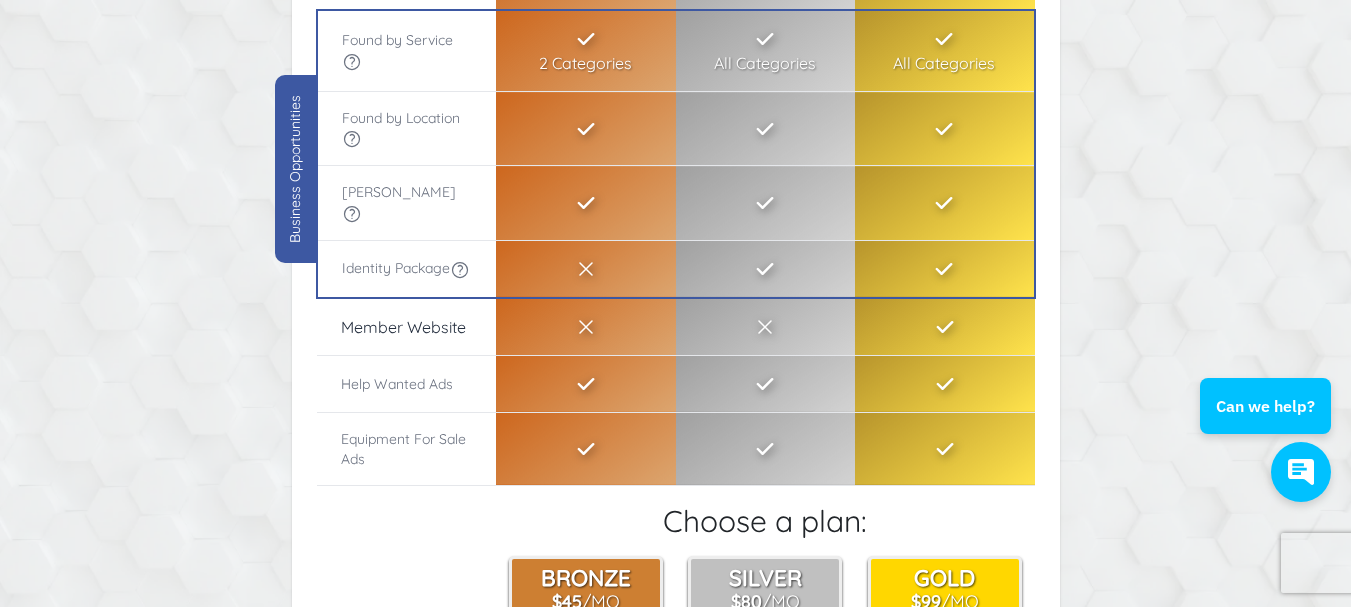 scroll, scrollTop: 214, scrollLeft: 0, axis: vertical 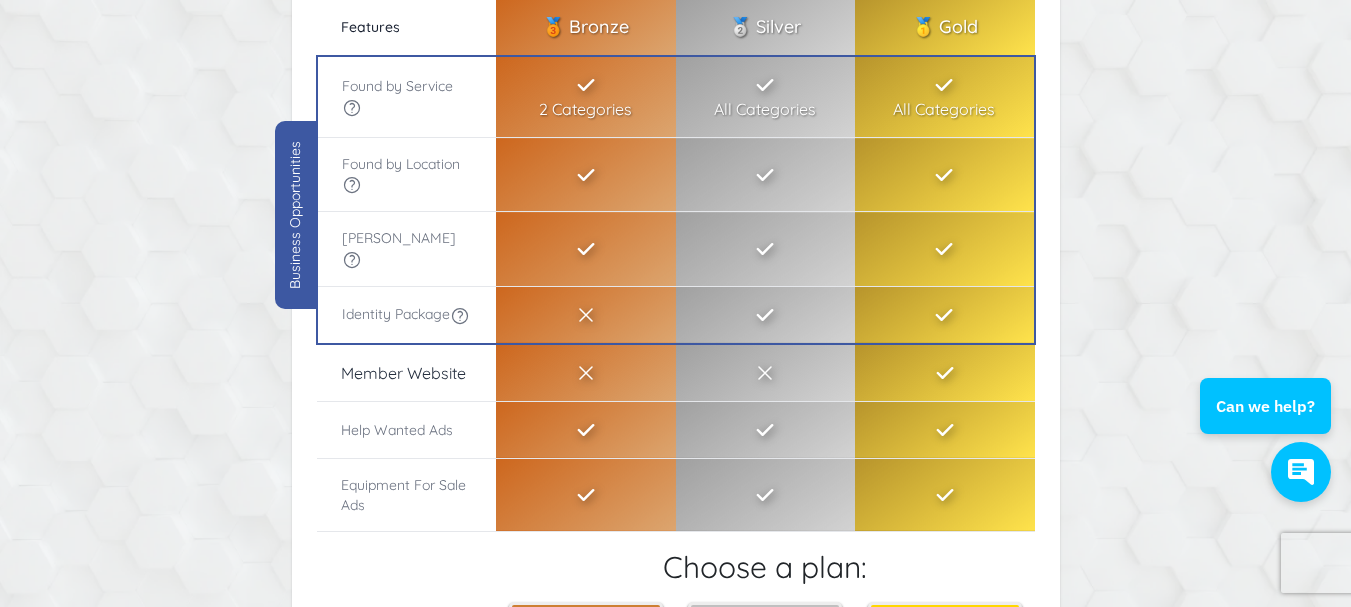 click on "Found by Location" at bounding box center [407, 175] 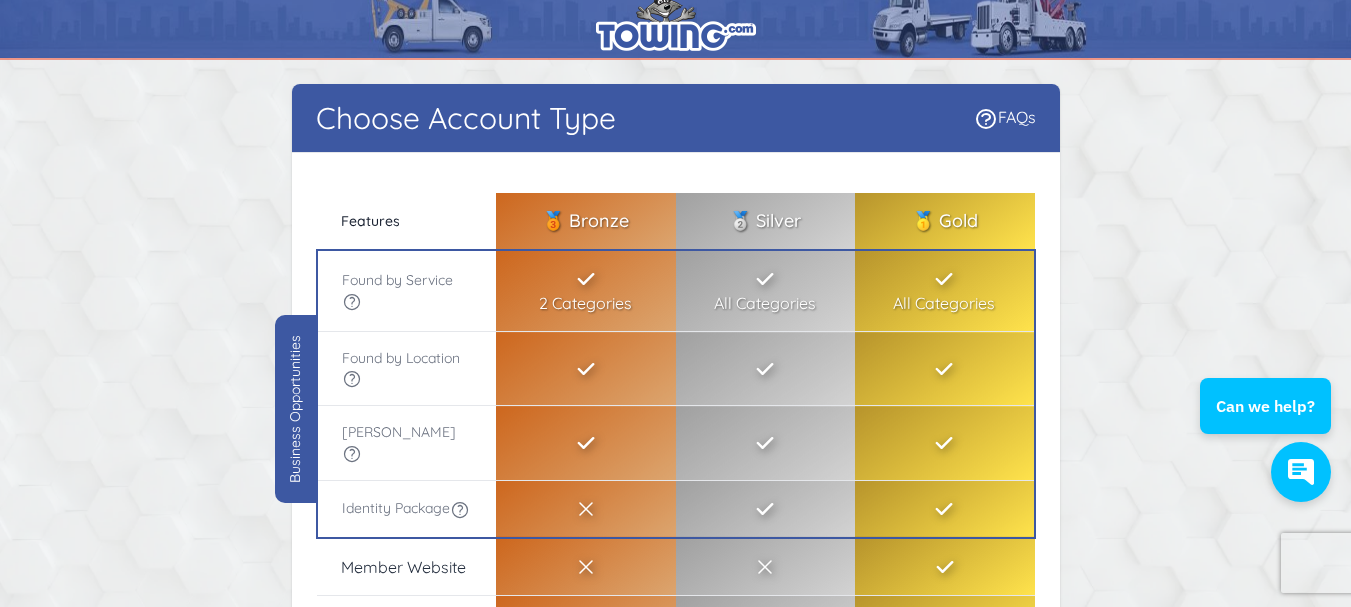 scroll, scrollTop: 0, scrollLeft: 0, axis: both 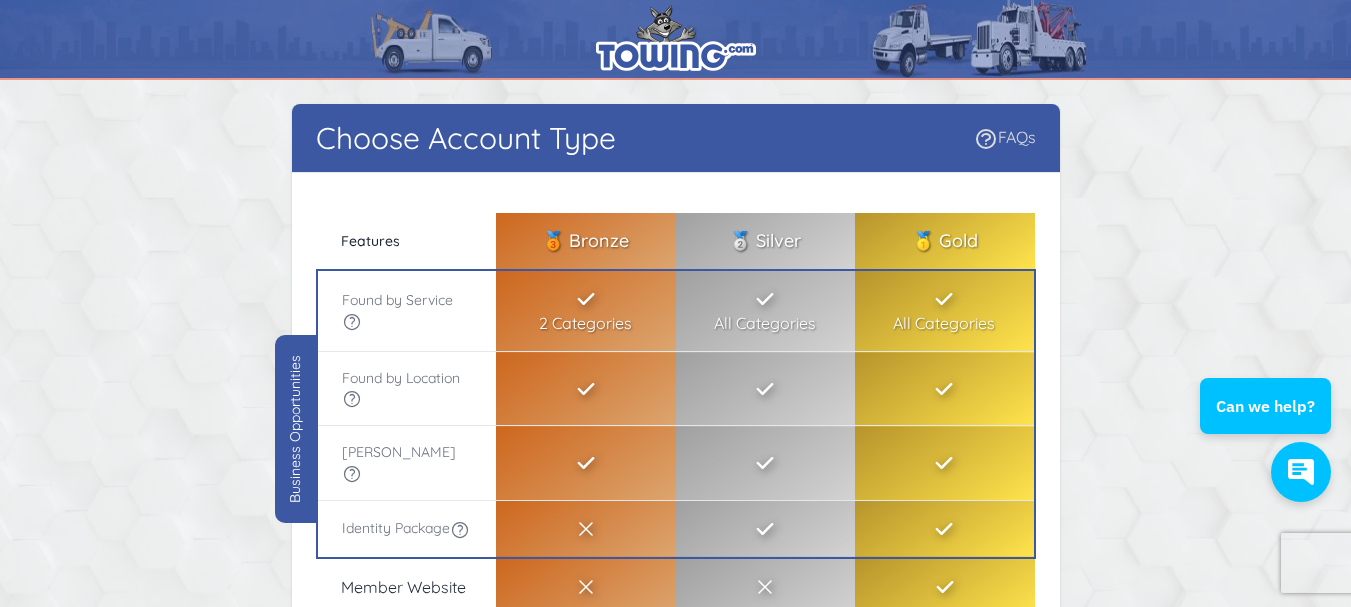 click on "FAQs" at bounding box center (1005, 137) 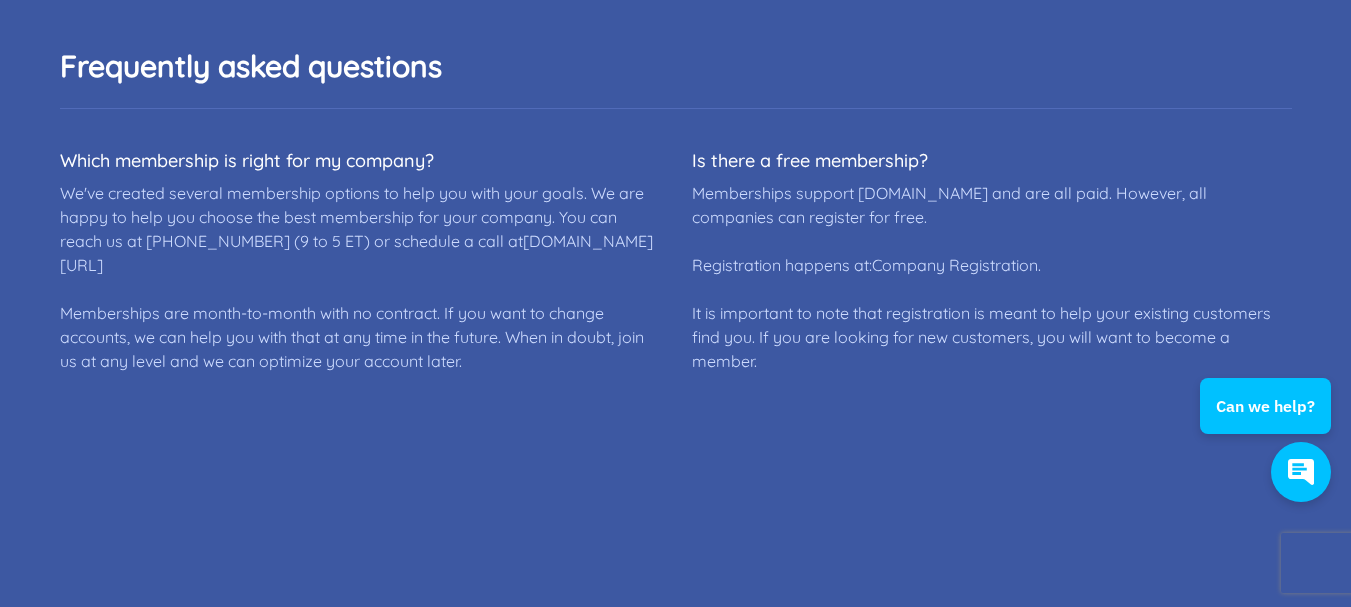 click on "Is there a free membership?" at bounding box center [992, 161] 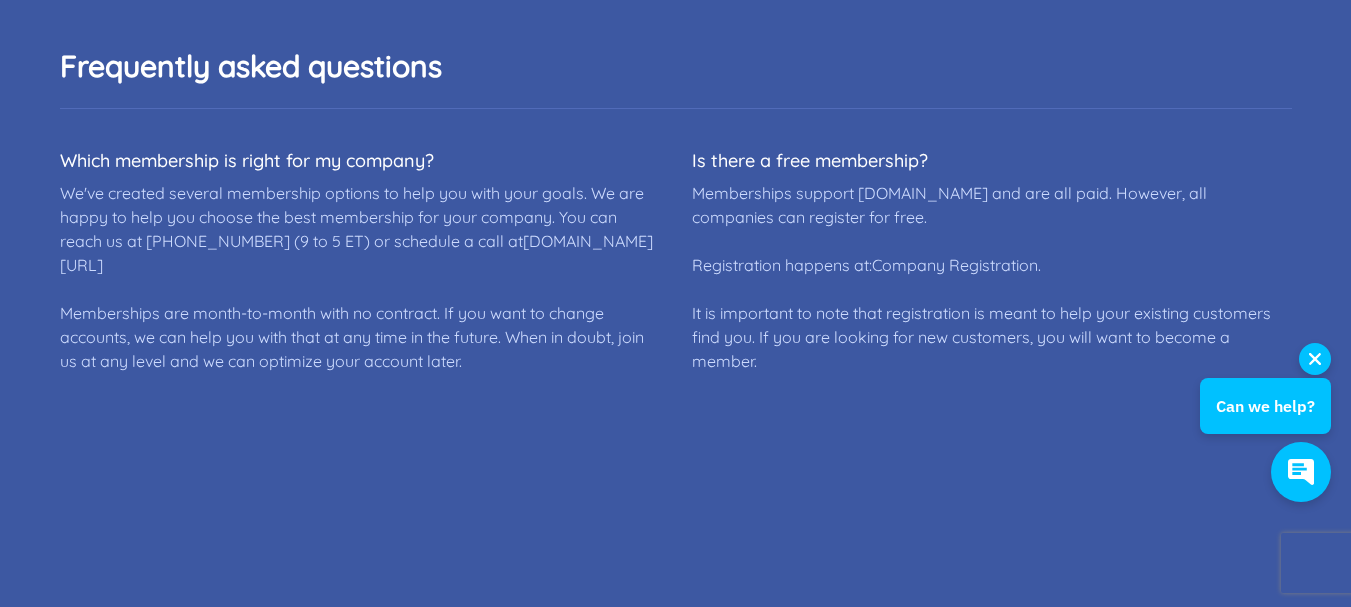 click on "Can we help?" at bounding box center [1265, 406] 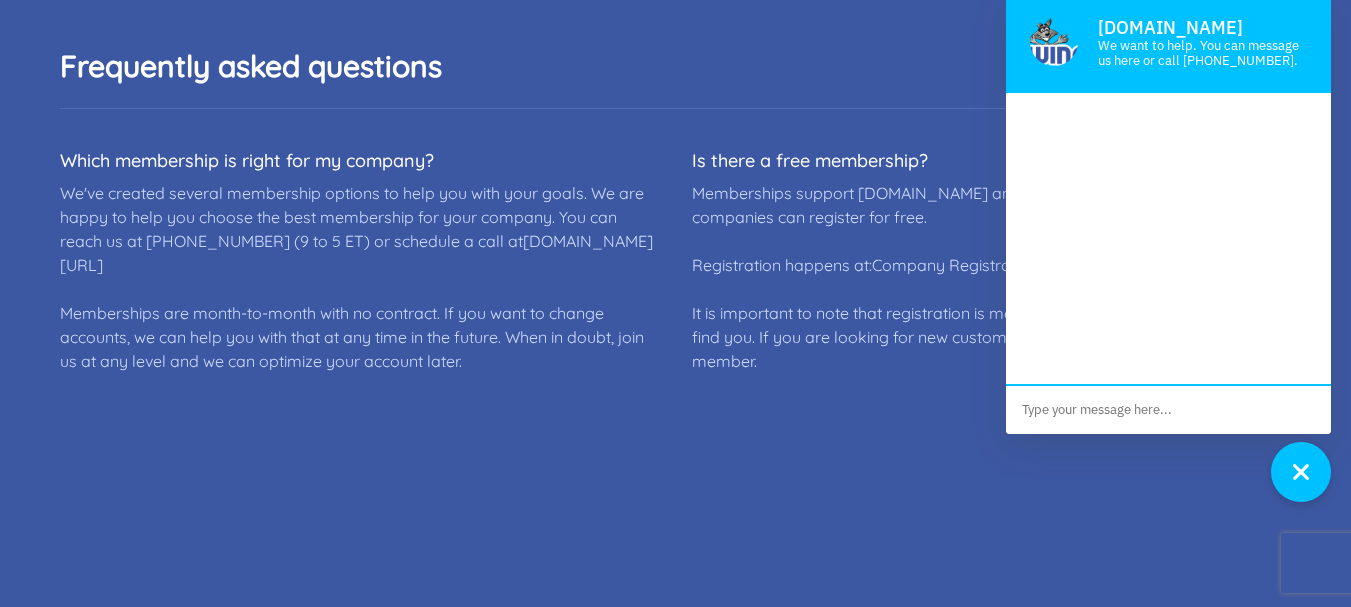 click at bounding box center (1168, 410) 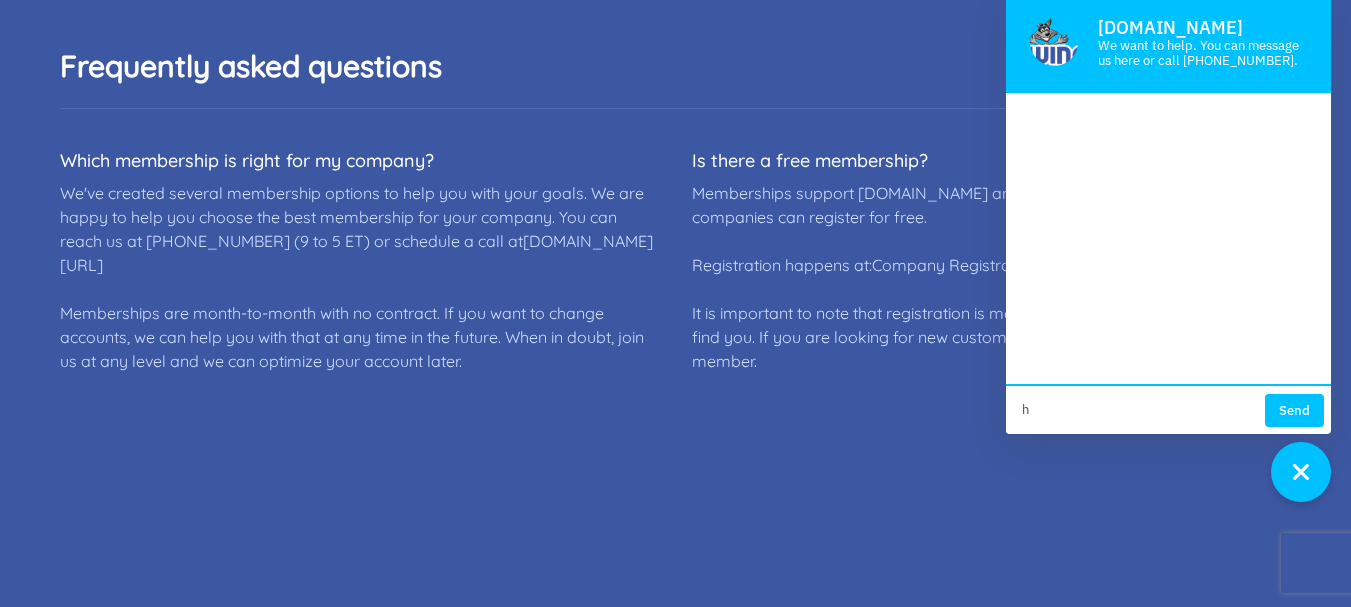 click on "h" at bounding box center (1132, 410) 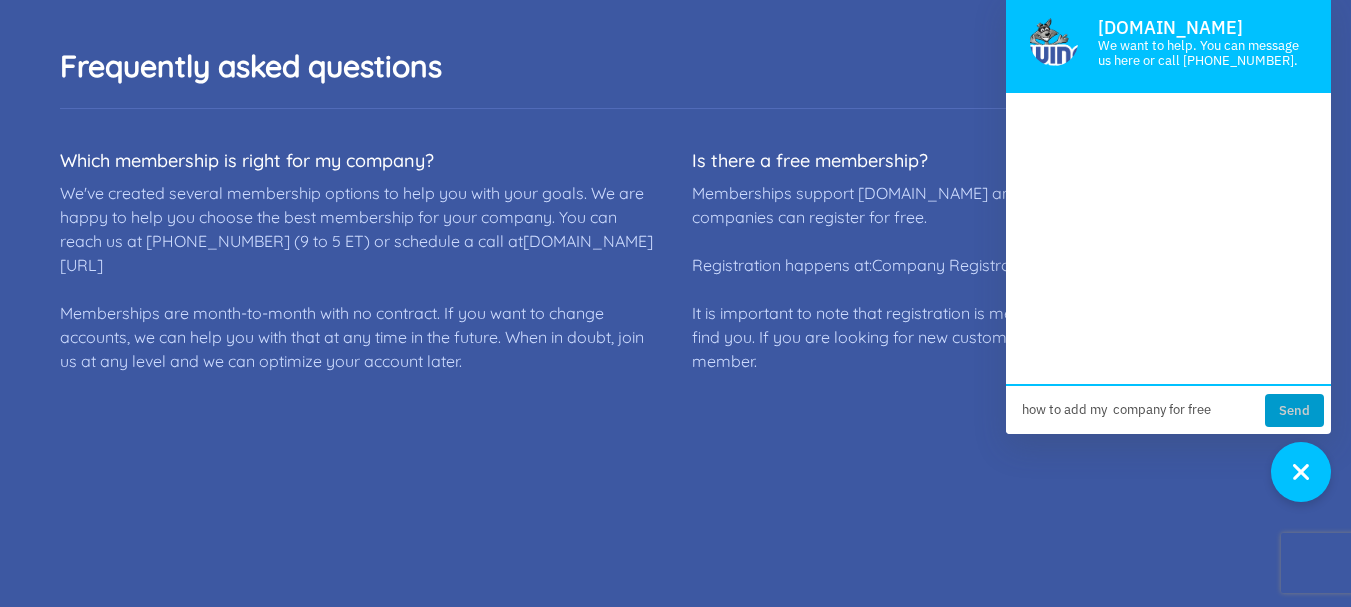 type on "how to add my  company for free" 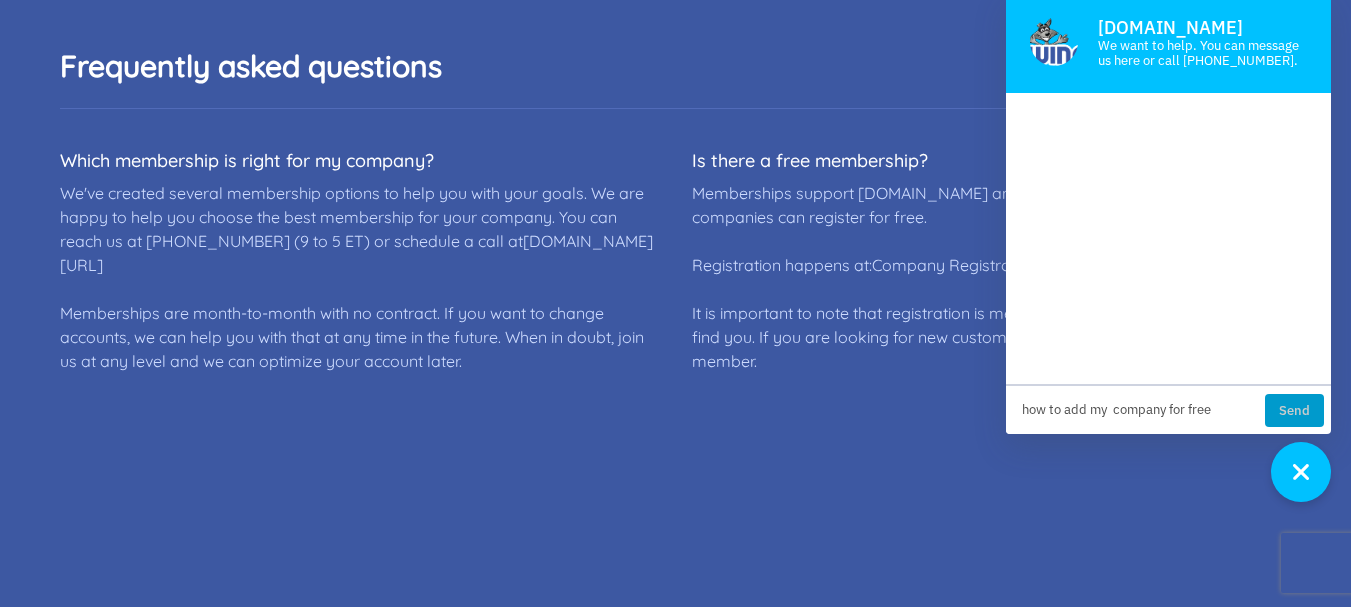 click on "Send" at bounding box center (1294, 410) 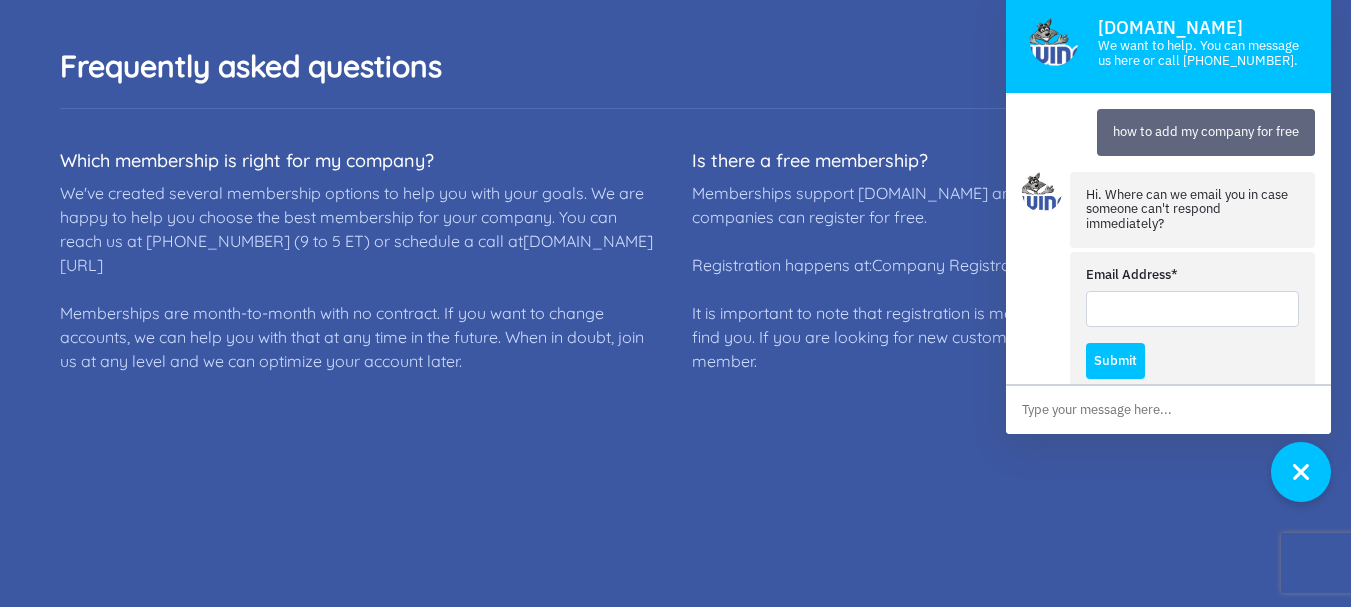 scroll, scrollTop: 46, scrollLeft: 0, axis: vertical 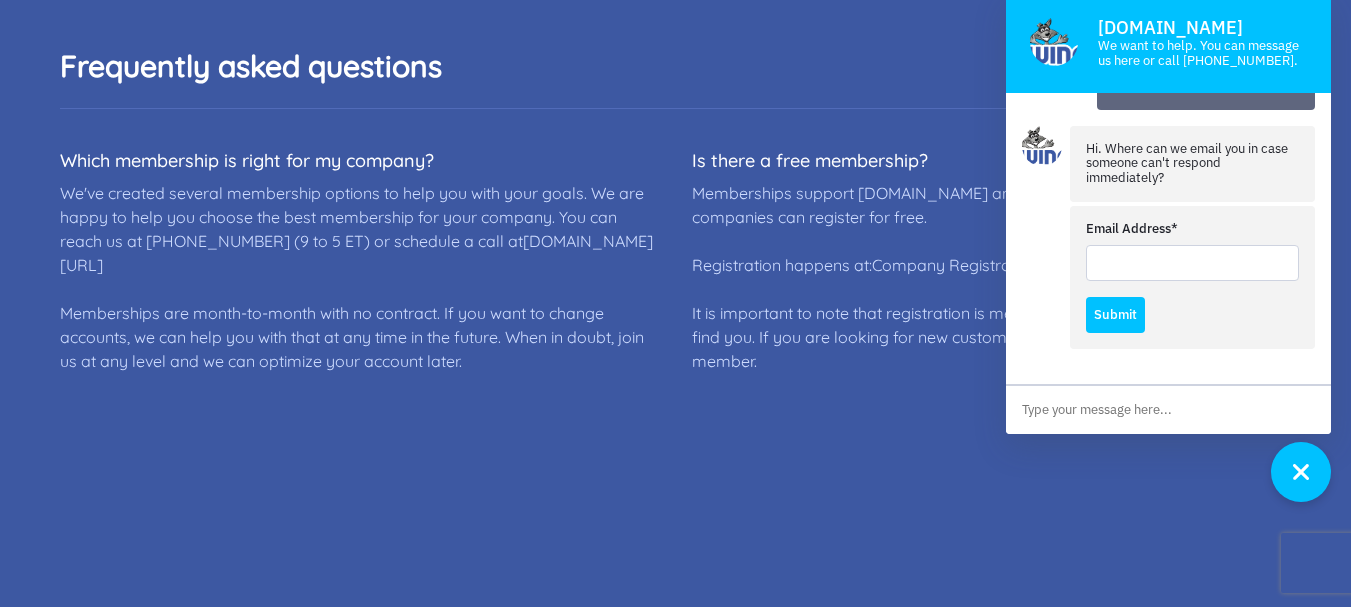 click on "Email Address*" at bounding box center [1192, 263] 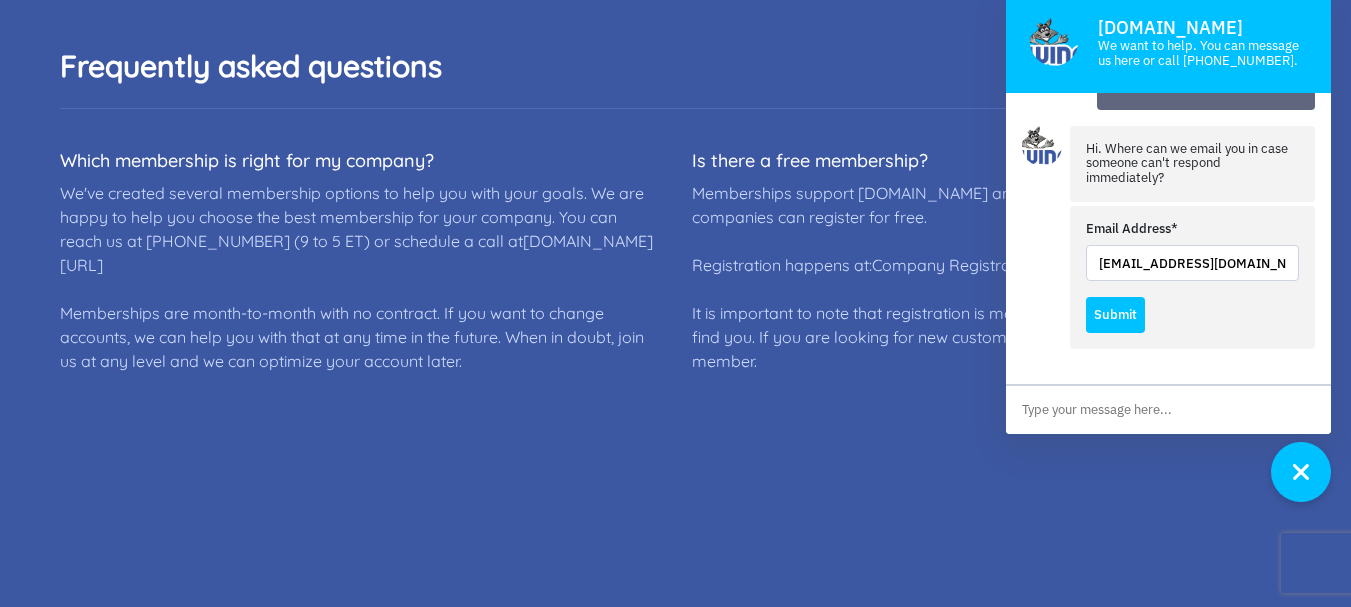 scroll, scrollTop: 0, scrollLeft: 9, axis: horizontal 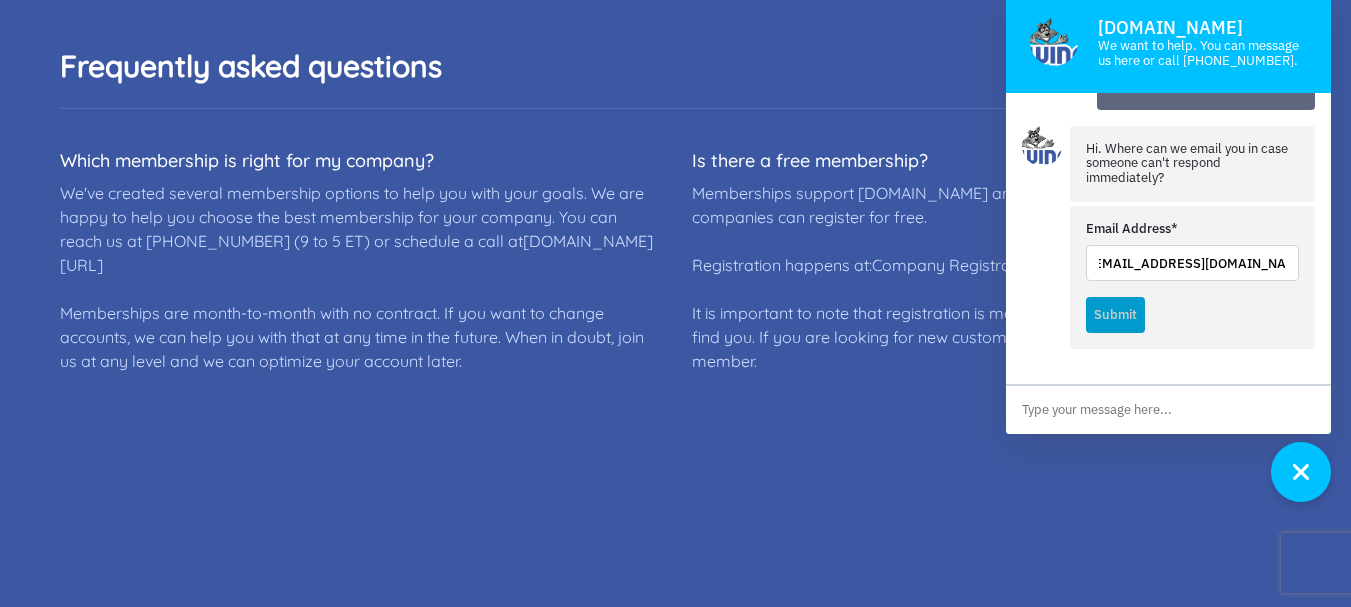type on "[EMAIL_ADDRESS][DOMAIN_NAME]" 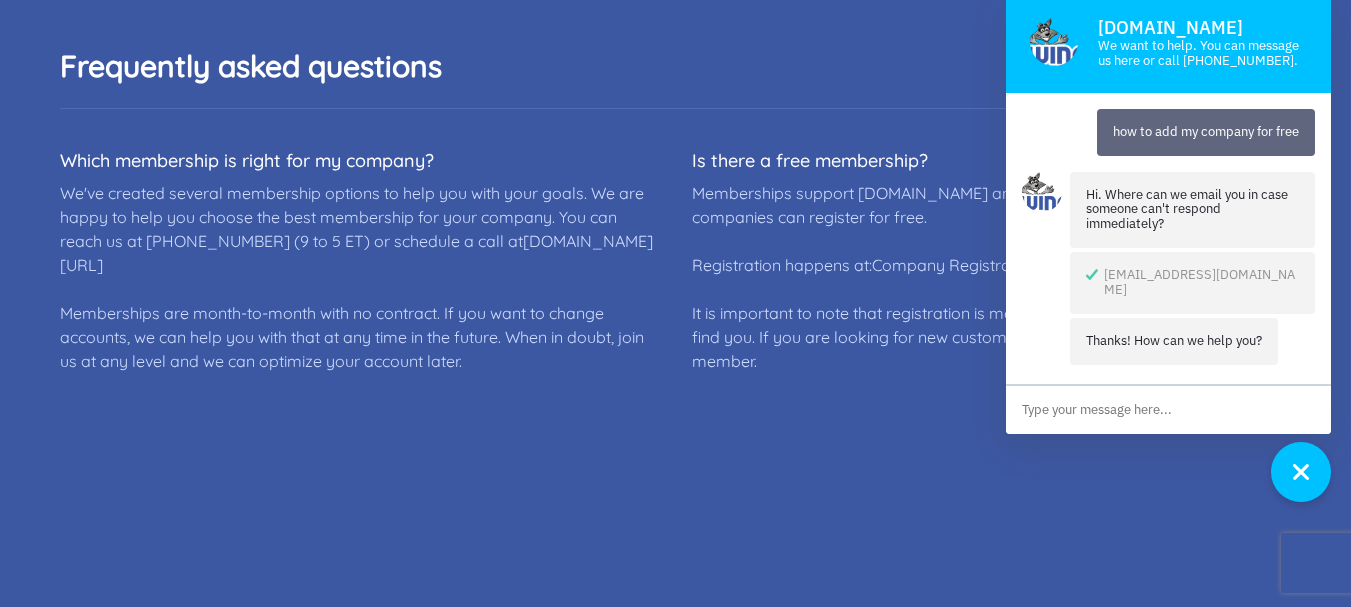 scroll, scrollTop: 1, scrollLeft: 0, axis: vertical 